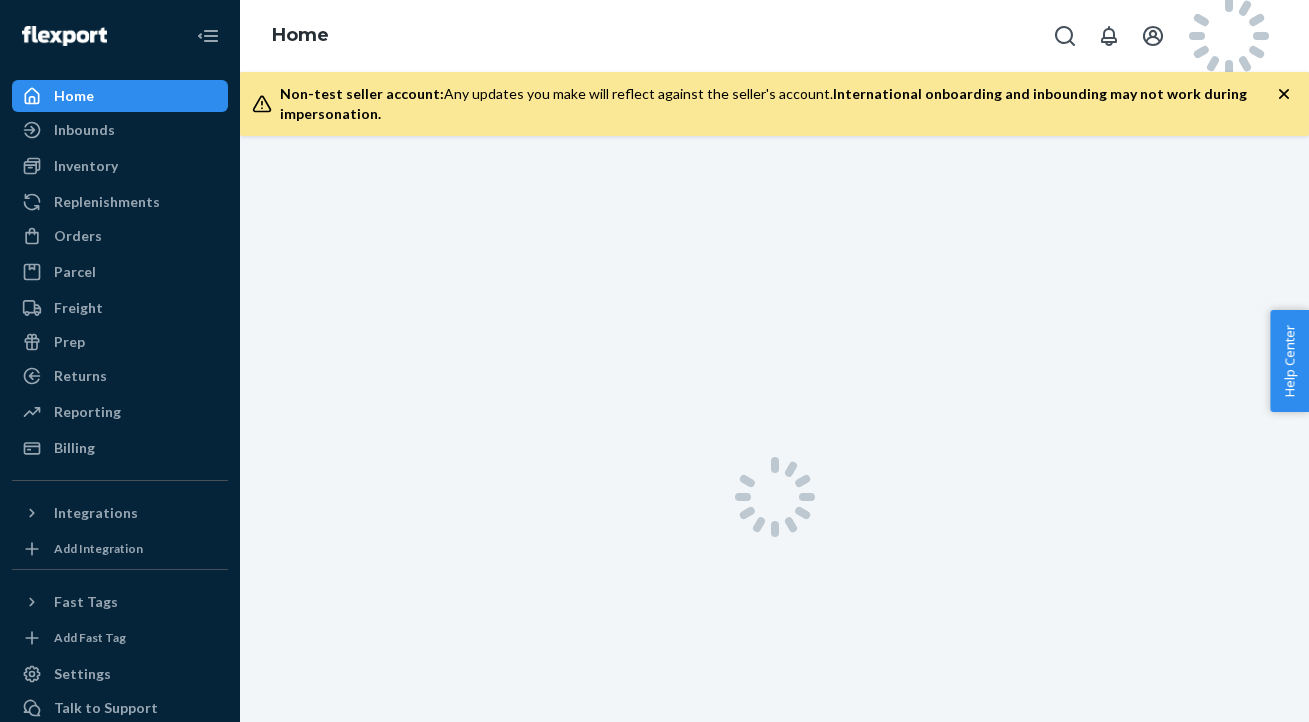 scroll, scrollTop: 0, scrollLeft: 0, axis: both 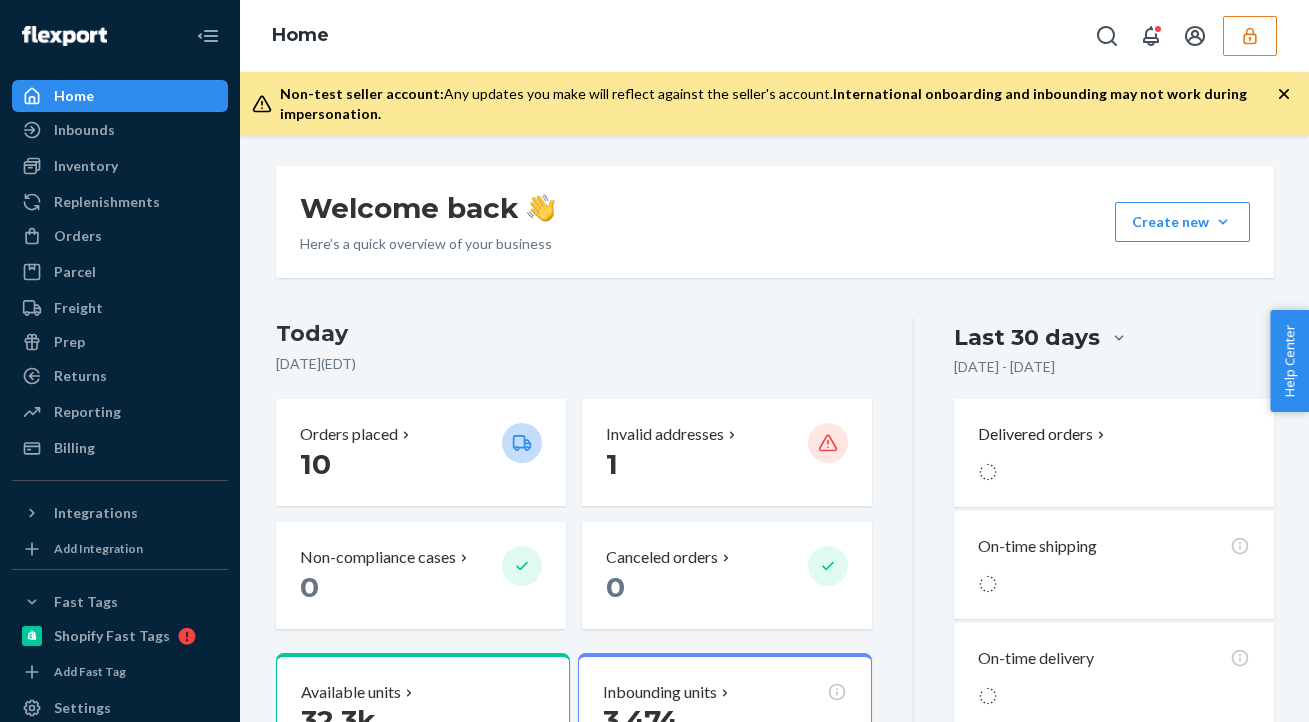 click at bounding box center (1250, 36) 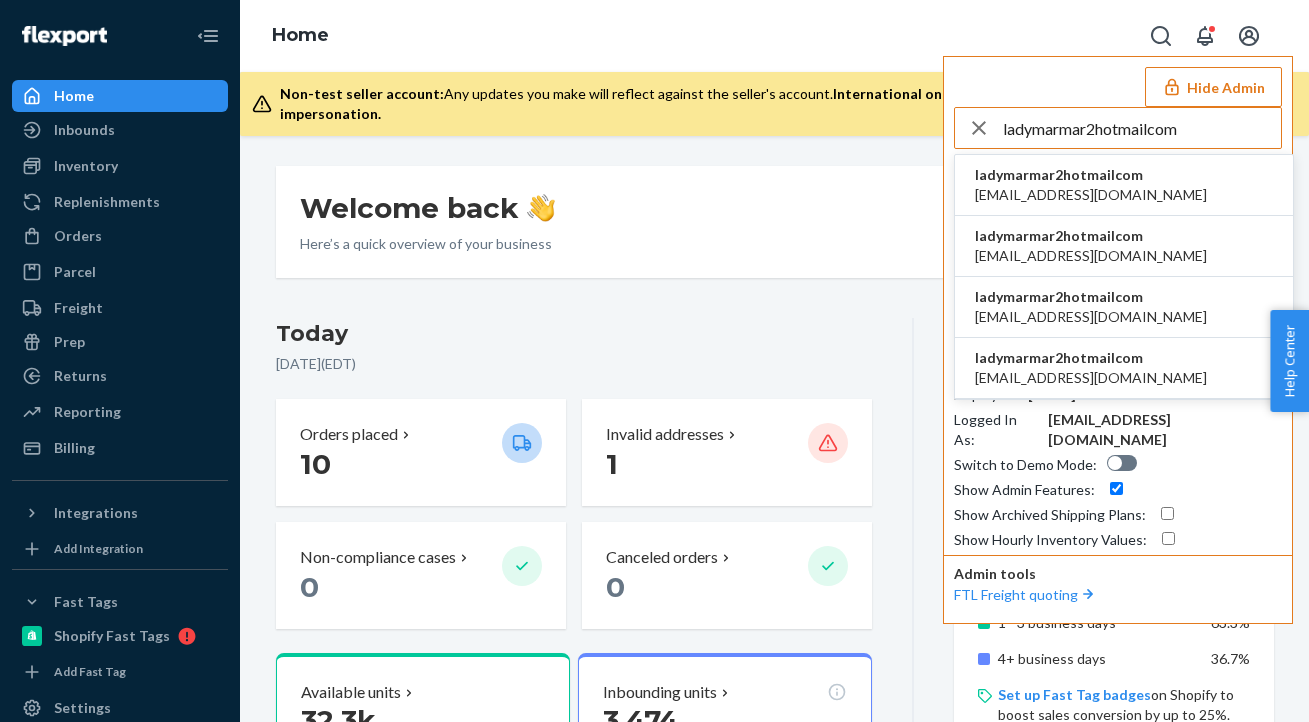type on "ladymarmar2hotmailcom" 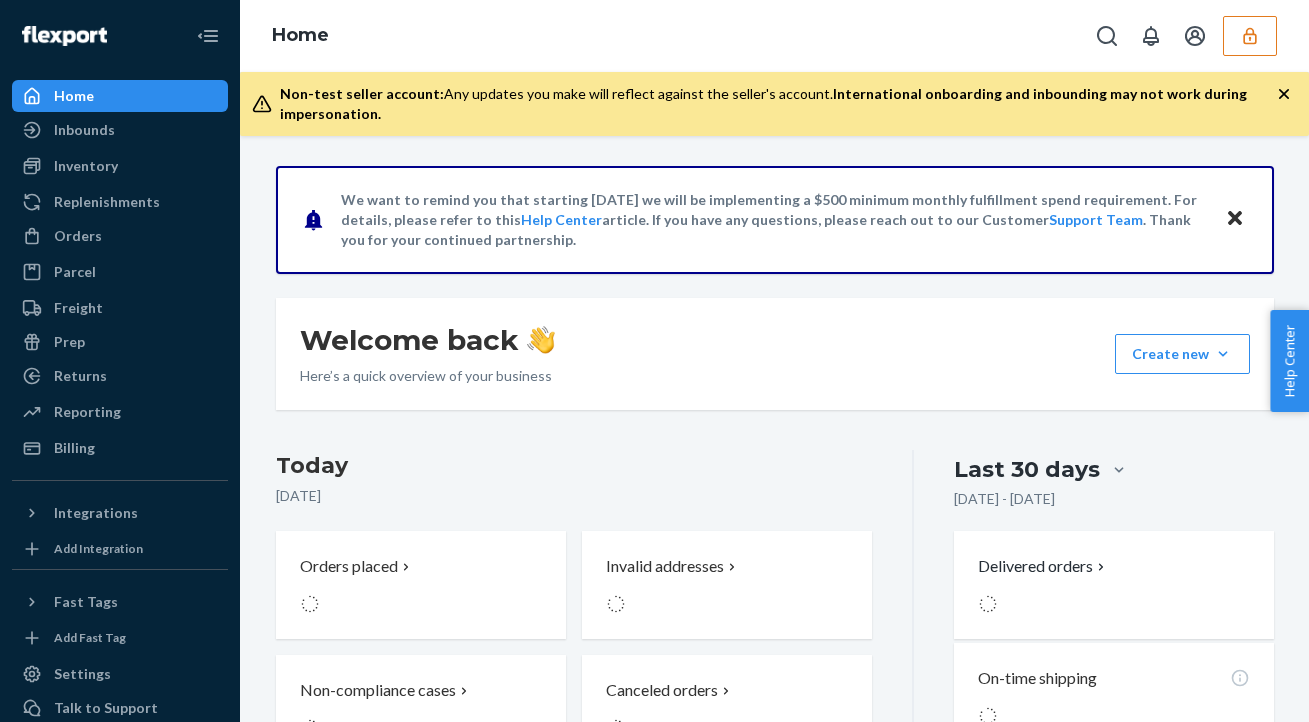 scroll, scrollTop: 0, scrollLeft: 0, axis: both 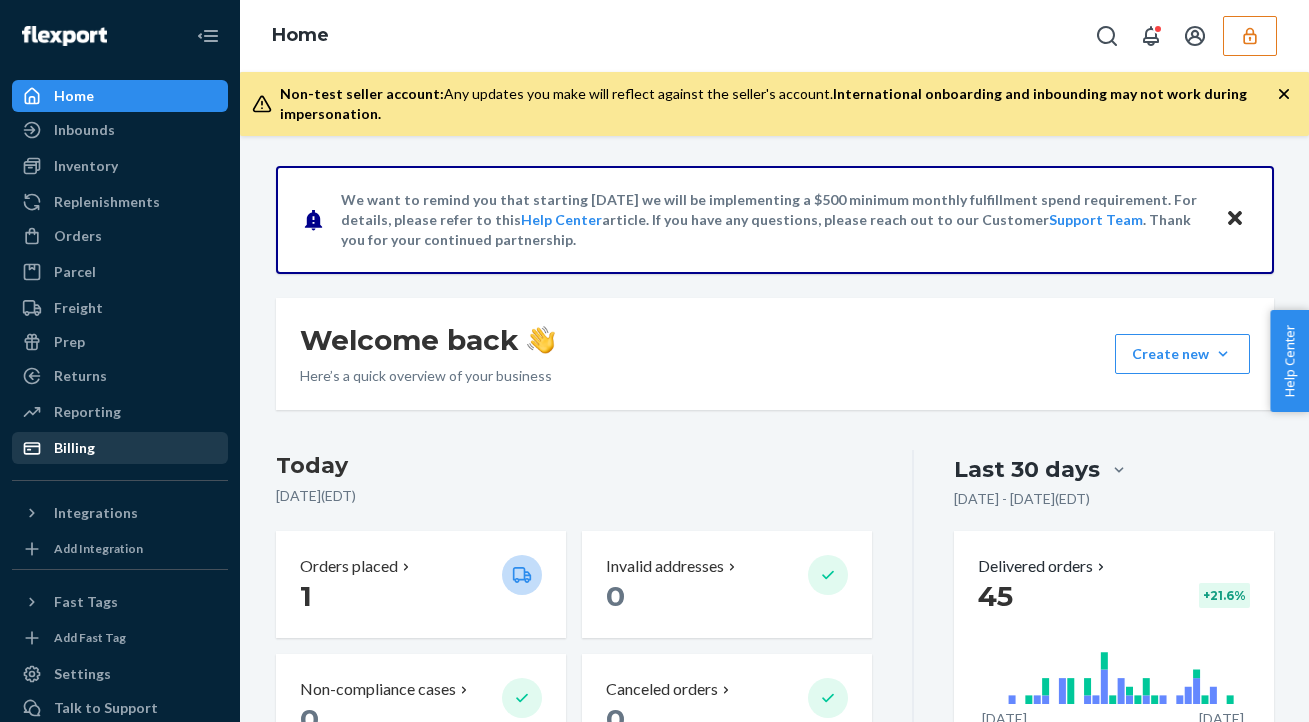 click on "Billing" at bounding box center [74, 448] 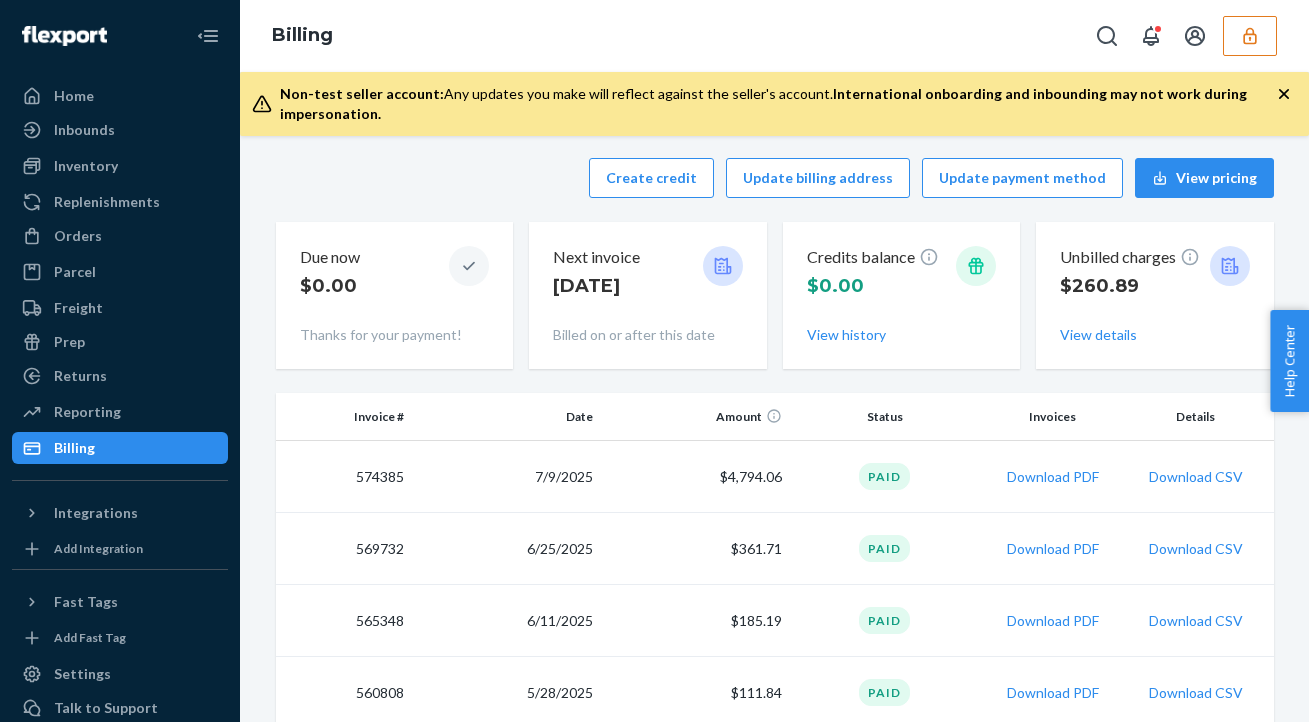 scroll, scrollTop: 17, scrollLeft: 0, axis: vertical 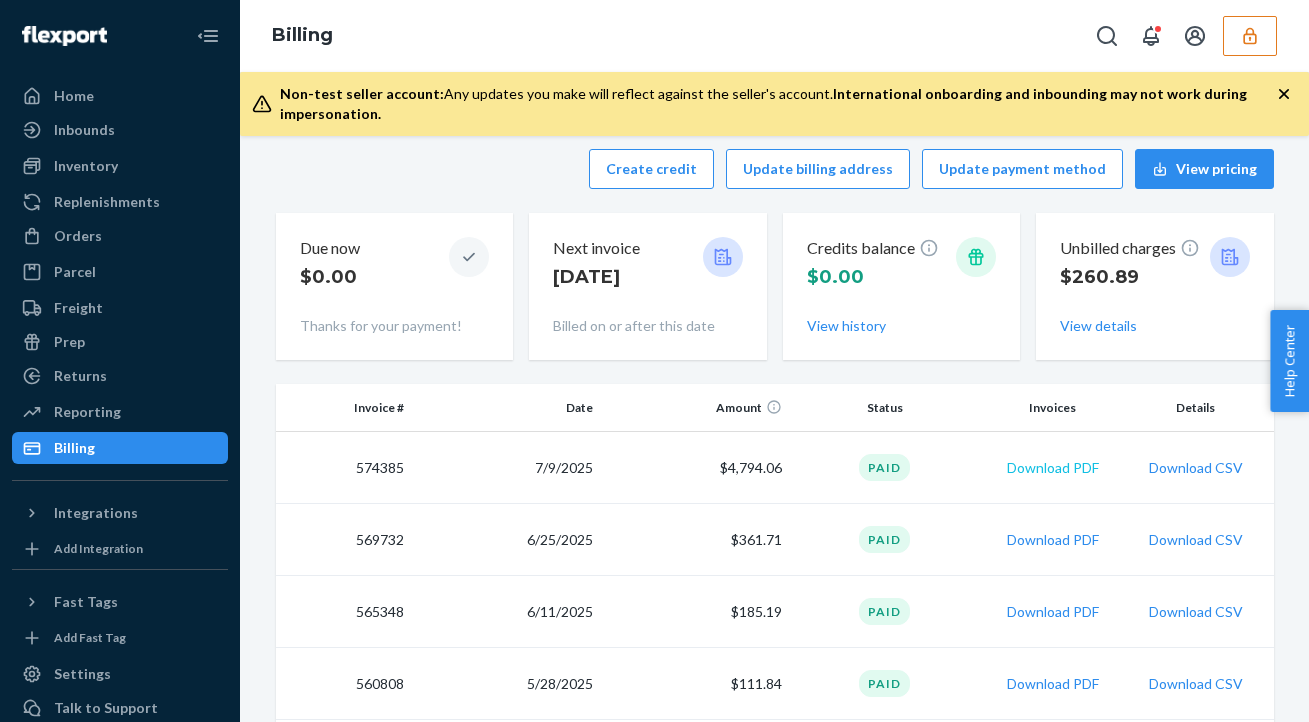 click on "Download PDF" at bounding box center (1053, 468) 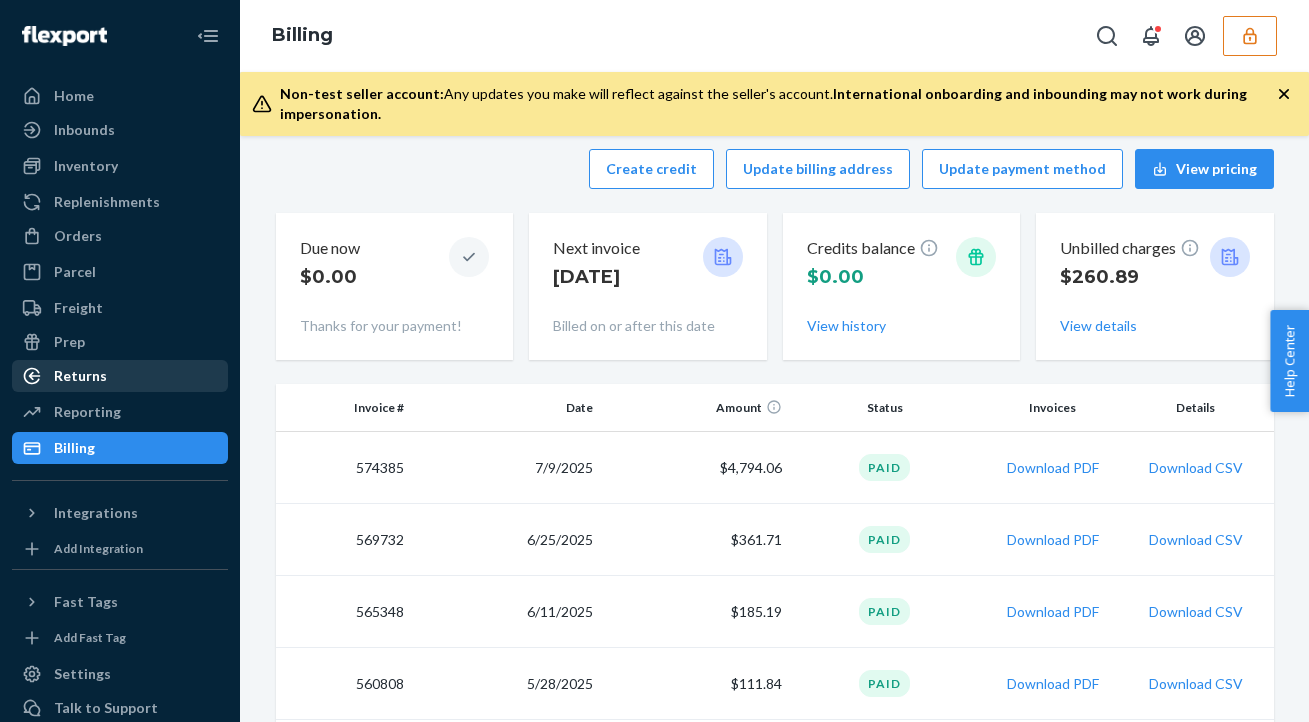 click on "Returns" at bounding box center (80, 376) 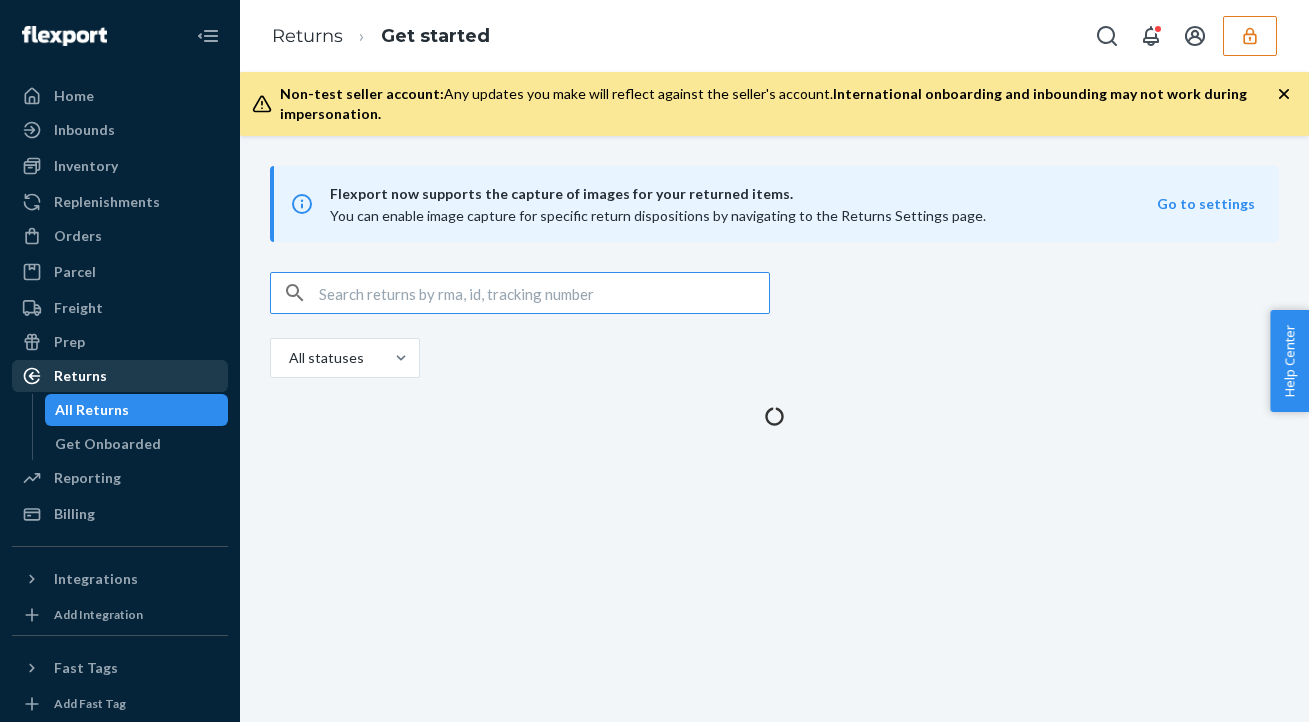 scroll, scrollTop: 0, scrollLeft: 0, axis: both 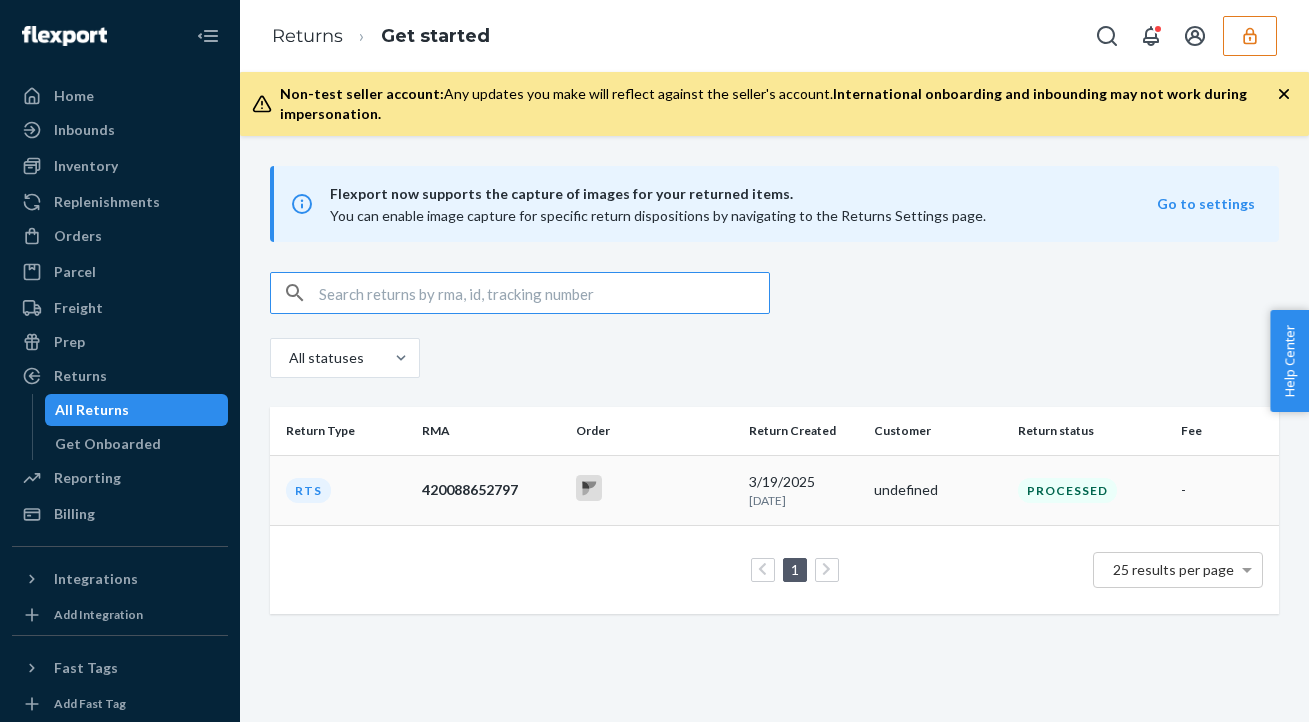 click at bounding box center (654, 490) 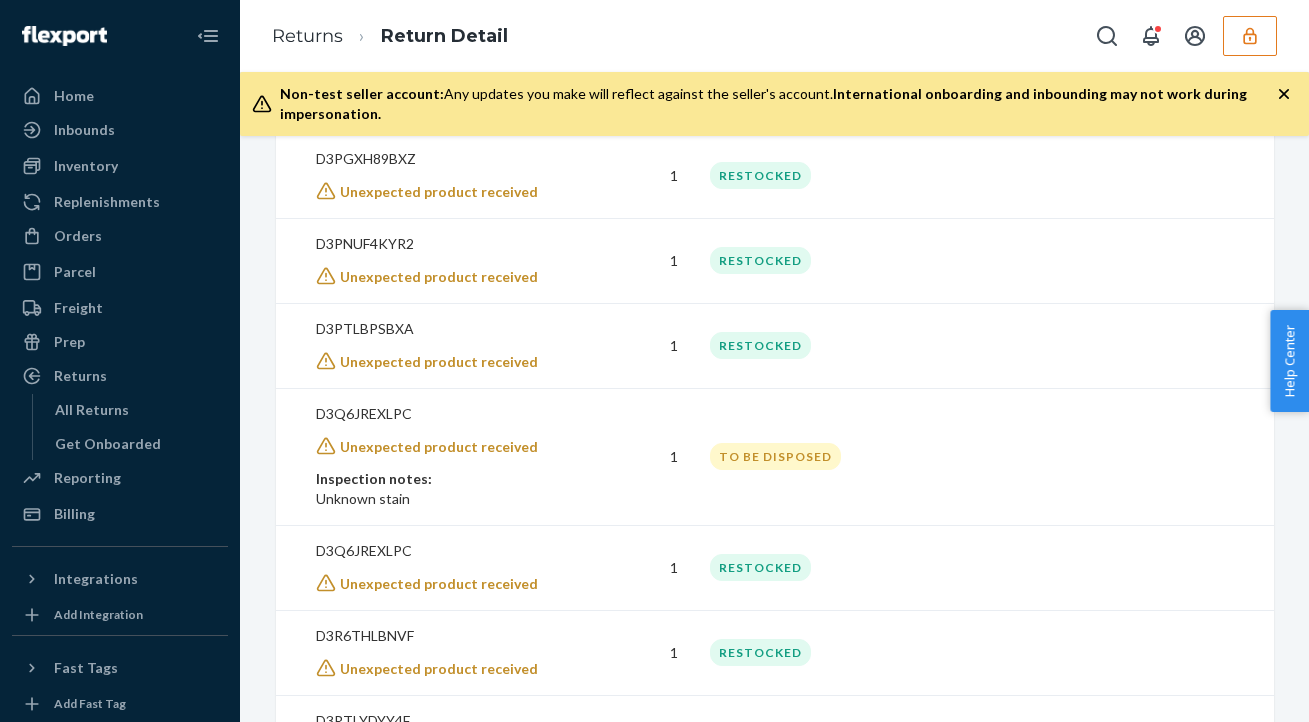 scroll, scrollTop: 6804, scrollLeft: 0, axis: vertical 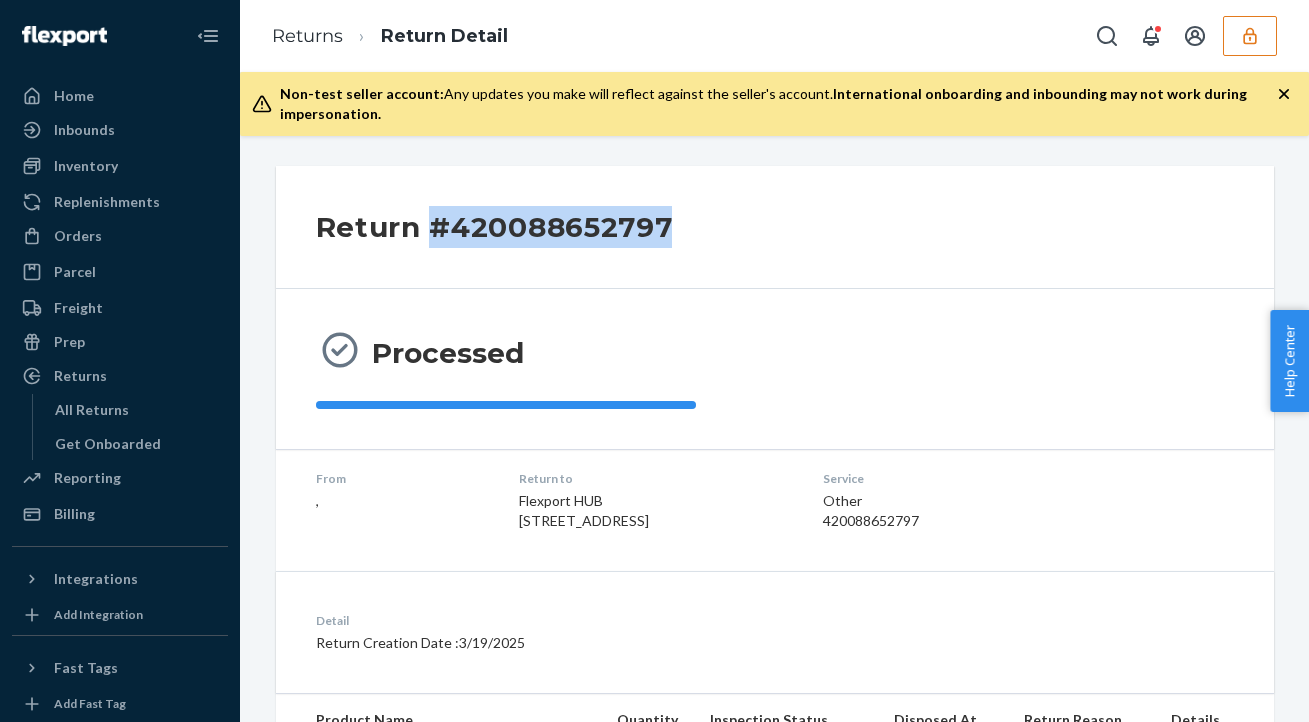 drag, startPoint x: 432, startPoint y: 224, endPoint x: 741, endPoint y: 219, distance: 309.04044 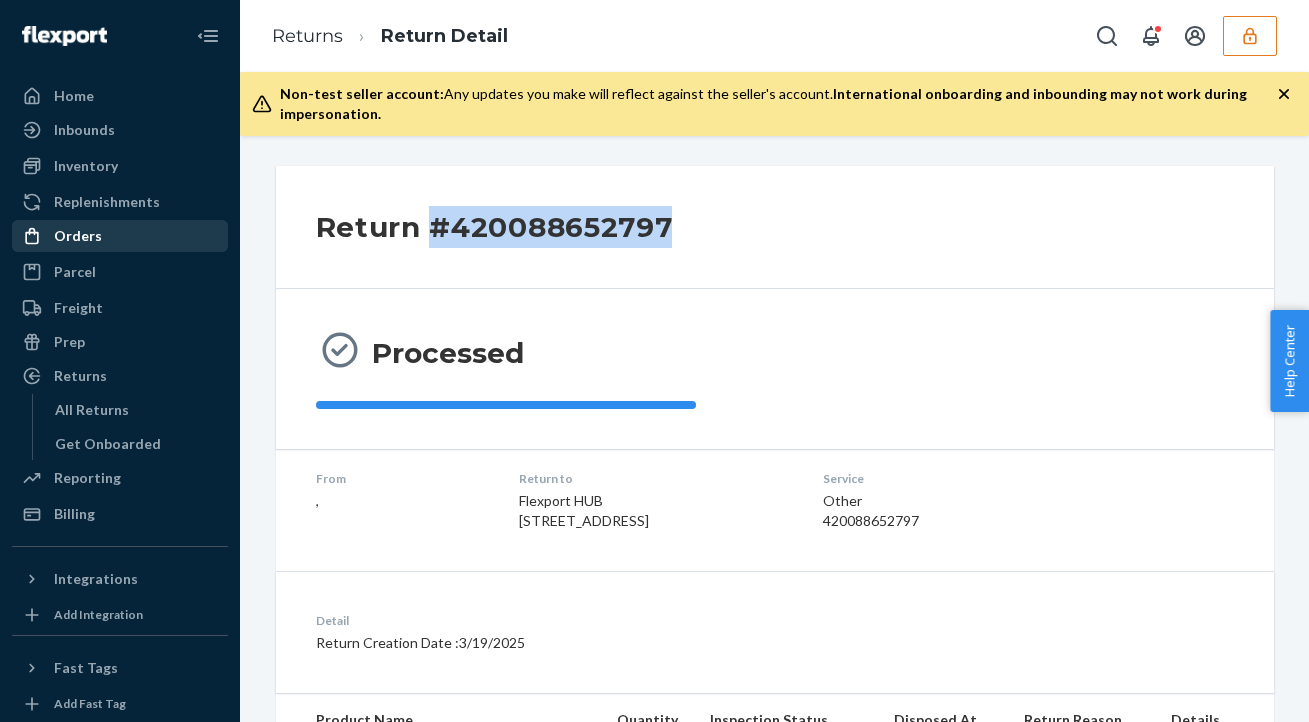 click on "Orders" at bounding box center [78, 236] 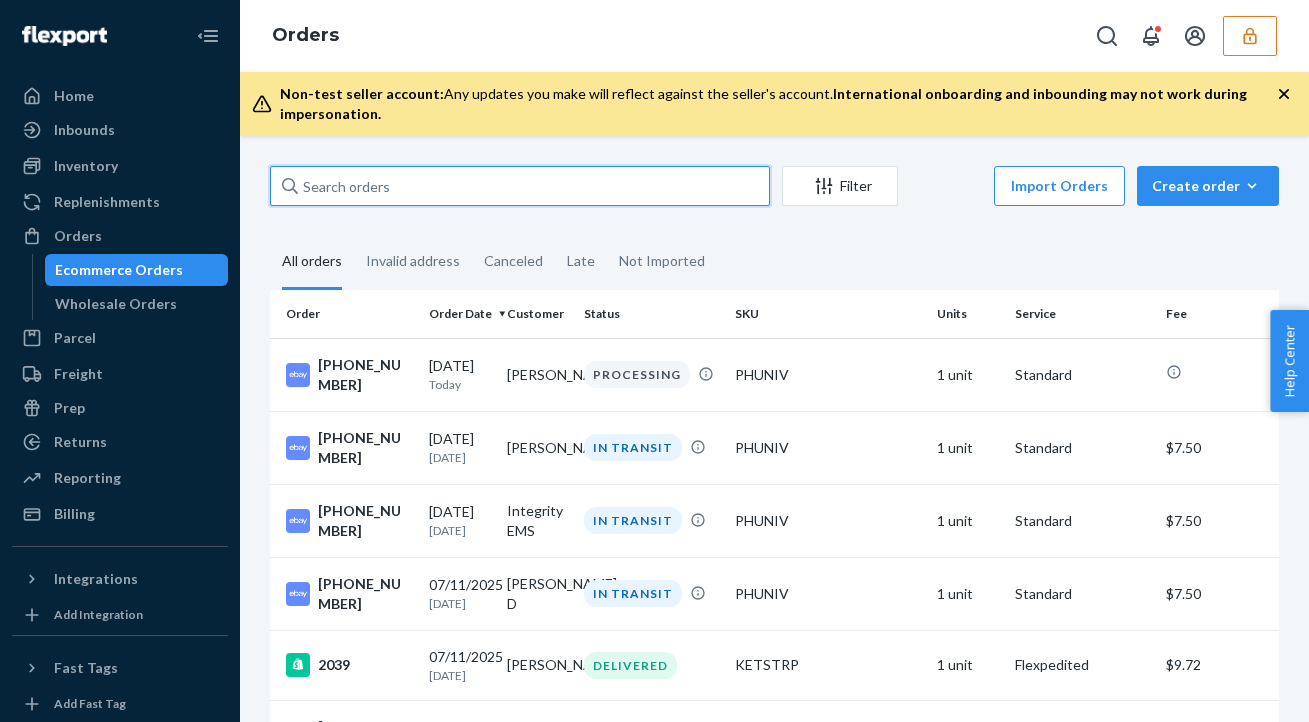click at bounding box center (520, 186) 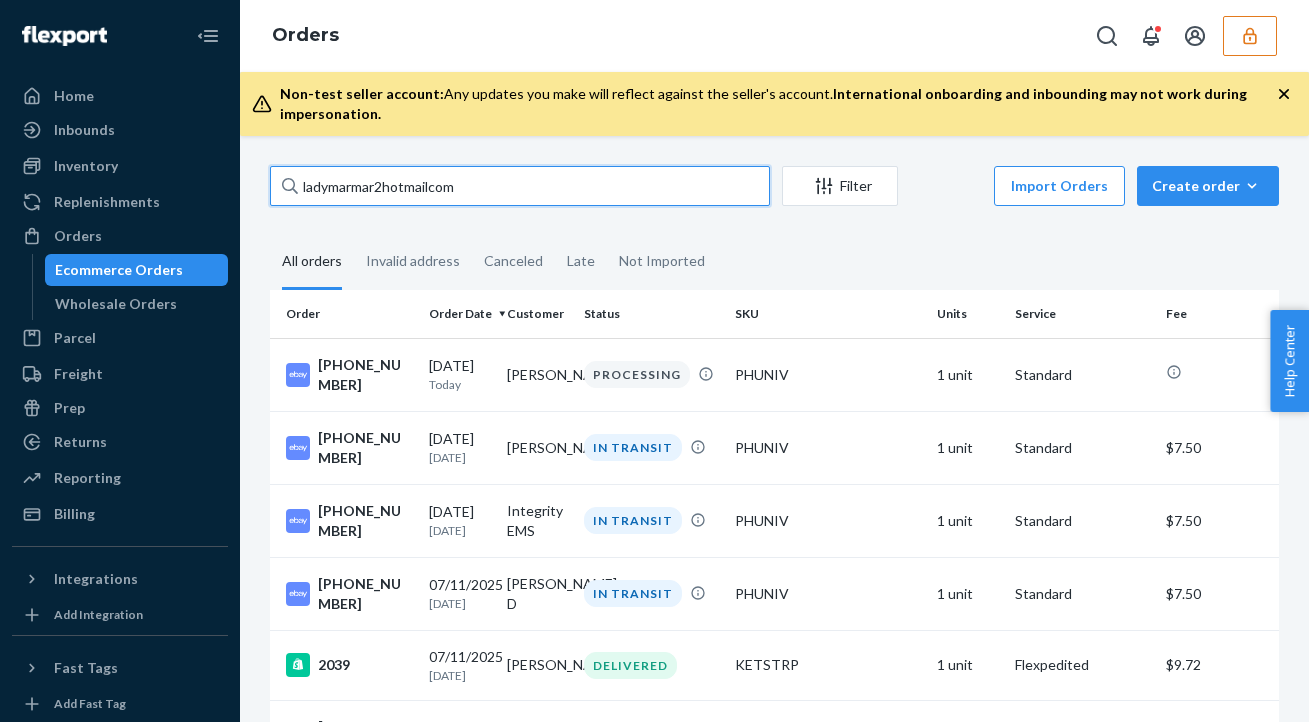 type on "ladymarmar2hotmailcom" 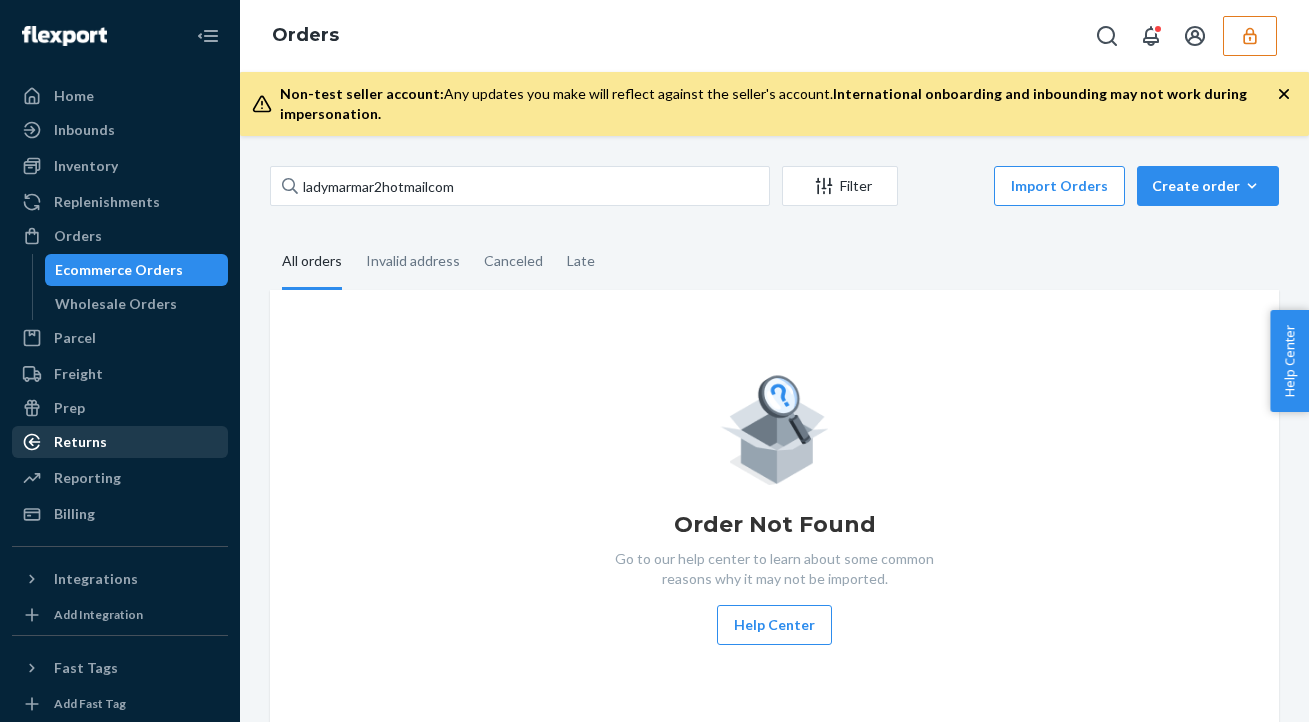 click on "Returns" at bounding box center [80, 442] 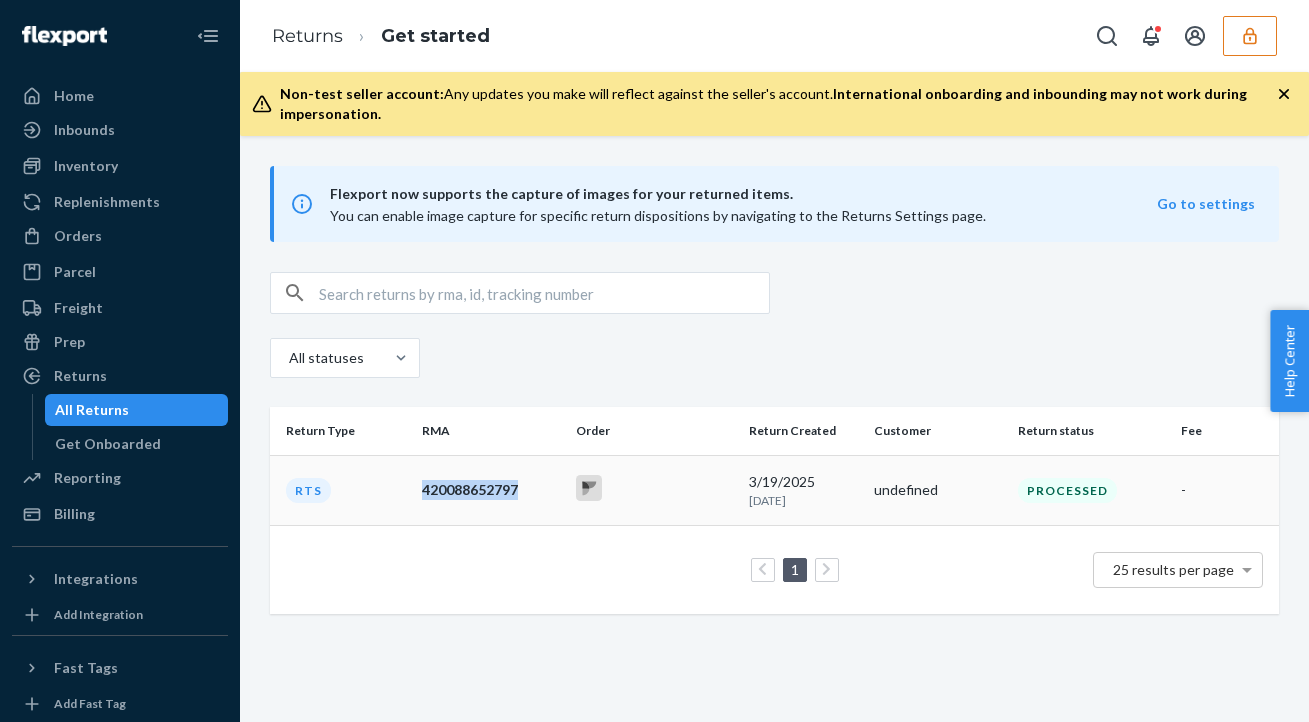 drag, startPoint x: 417, startPoint y: 490, endPoint x: 561, endPoint y: 505, distance: 144.77914 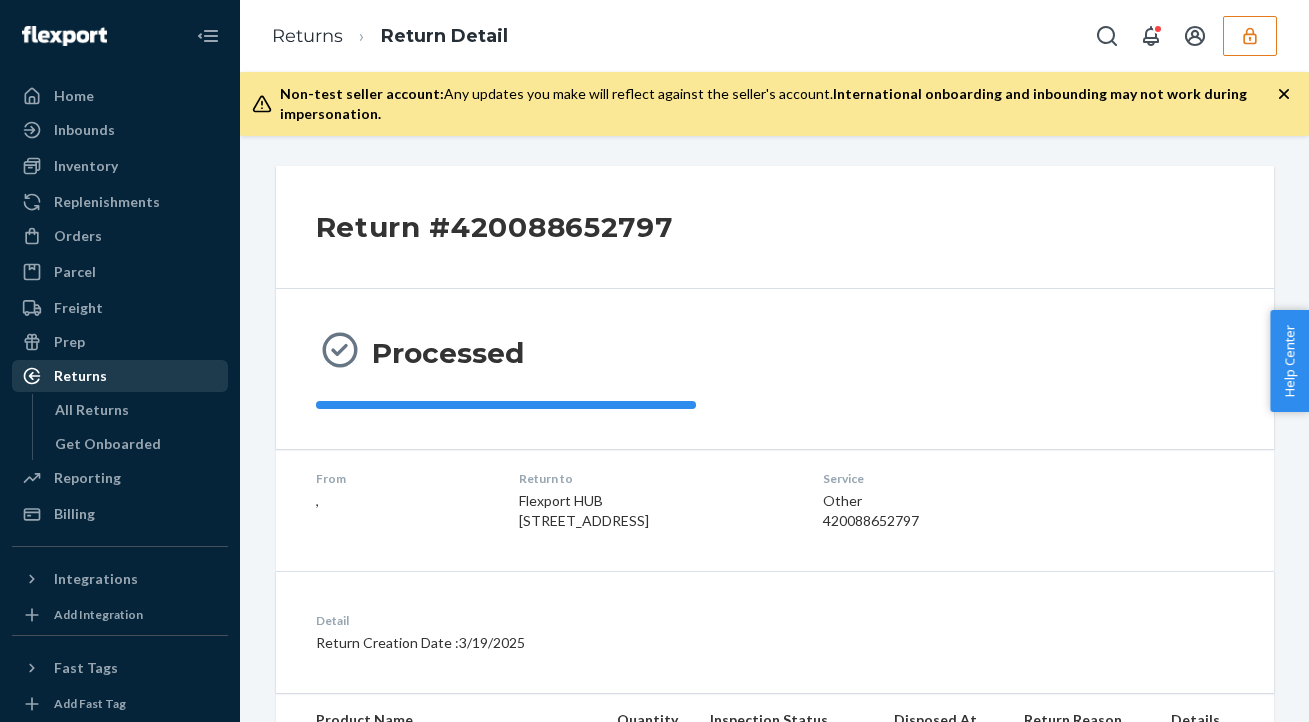 click on "Returns" at bounding box center (80, 376) 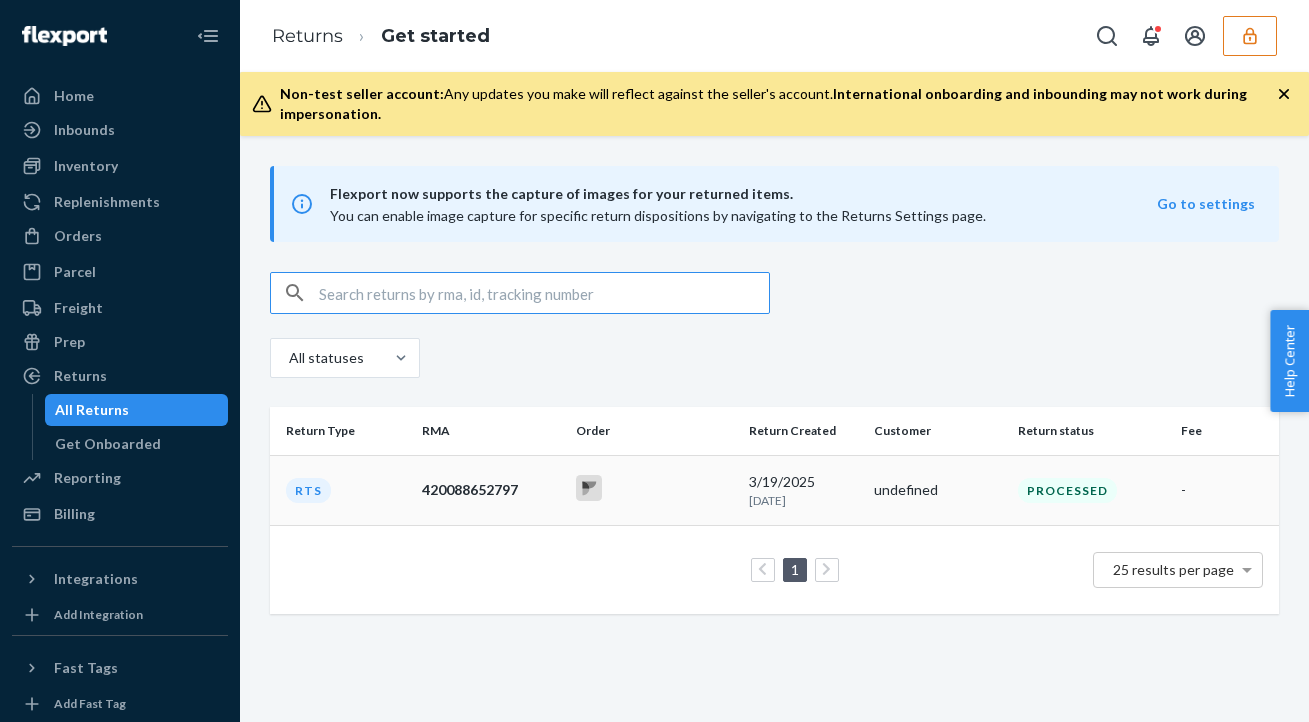click 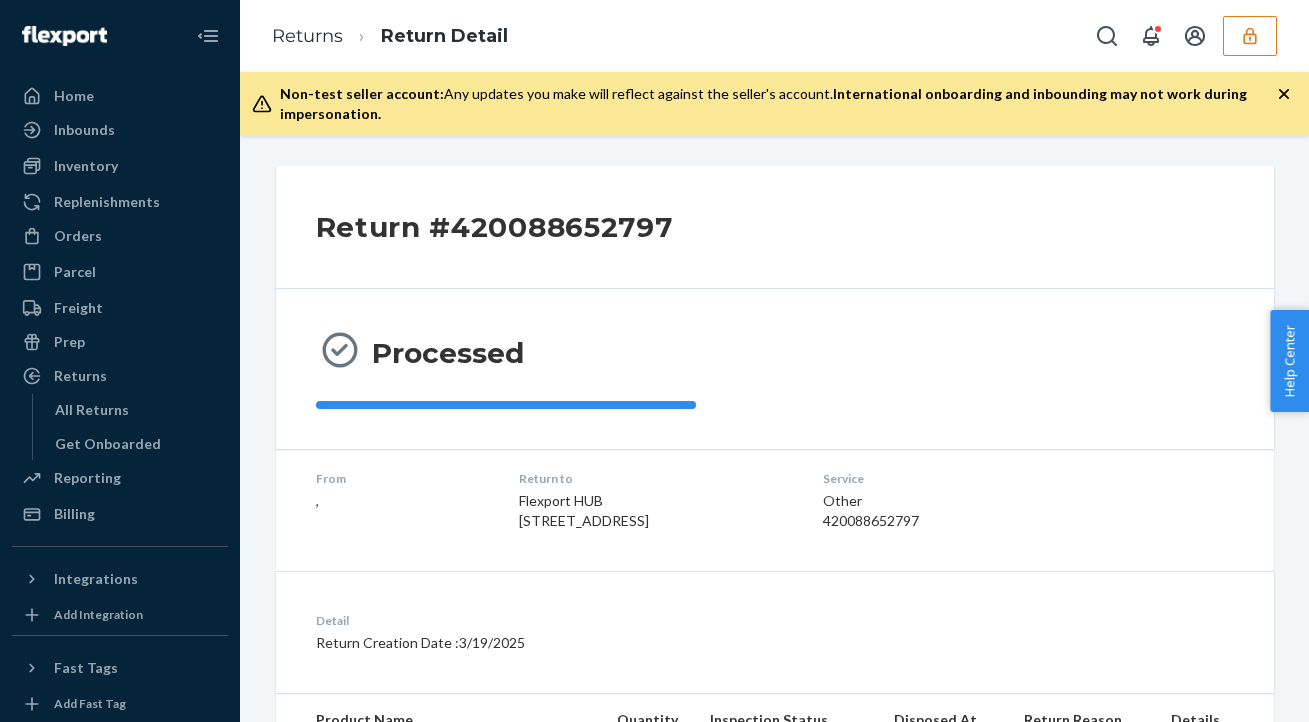 click on "Return #420088652797" at bounding box center [494, 227] 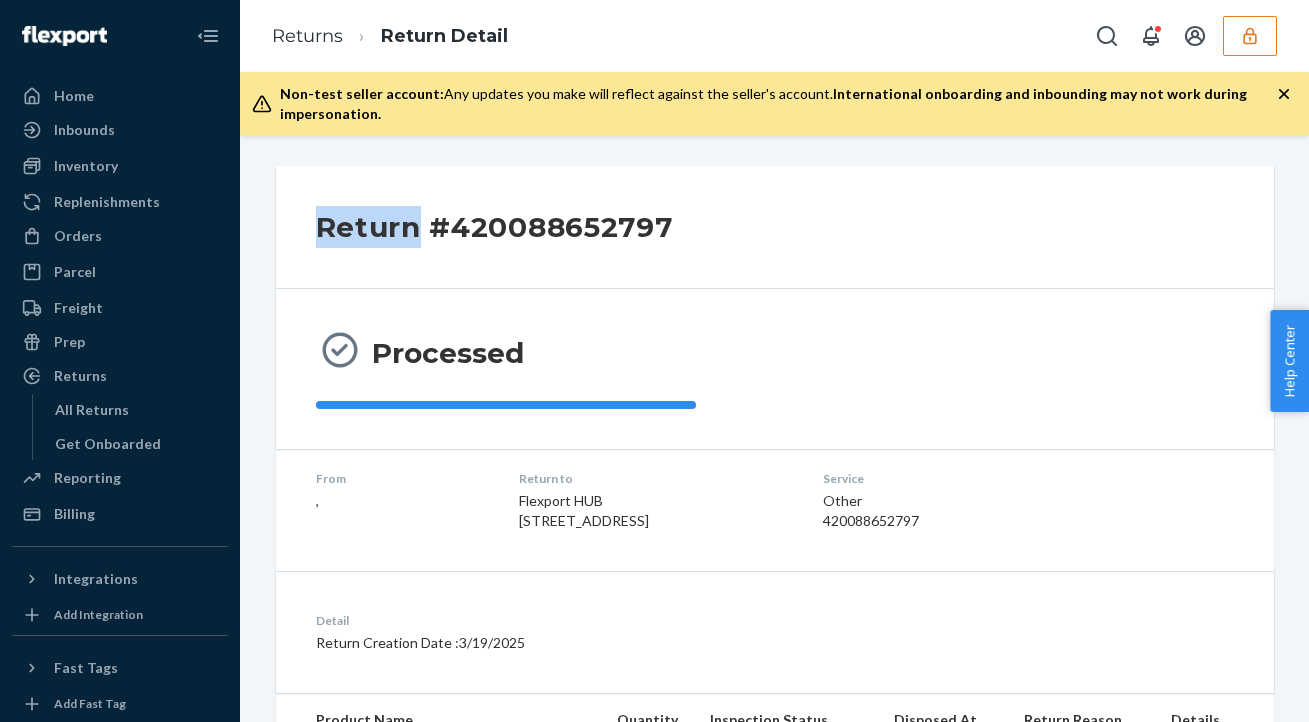 click on "Return #420088652797" at bounding box center [494, 227] 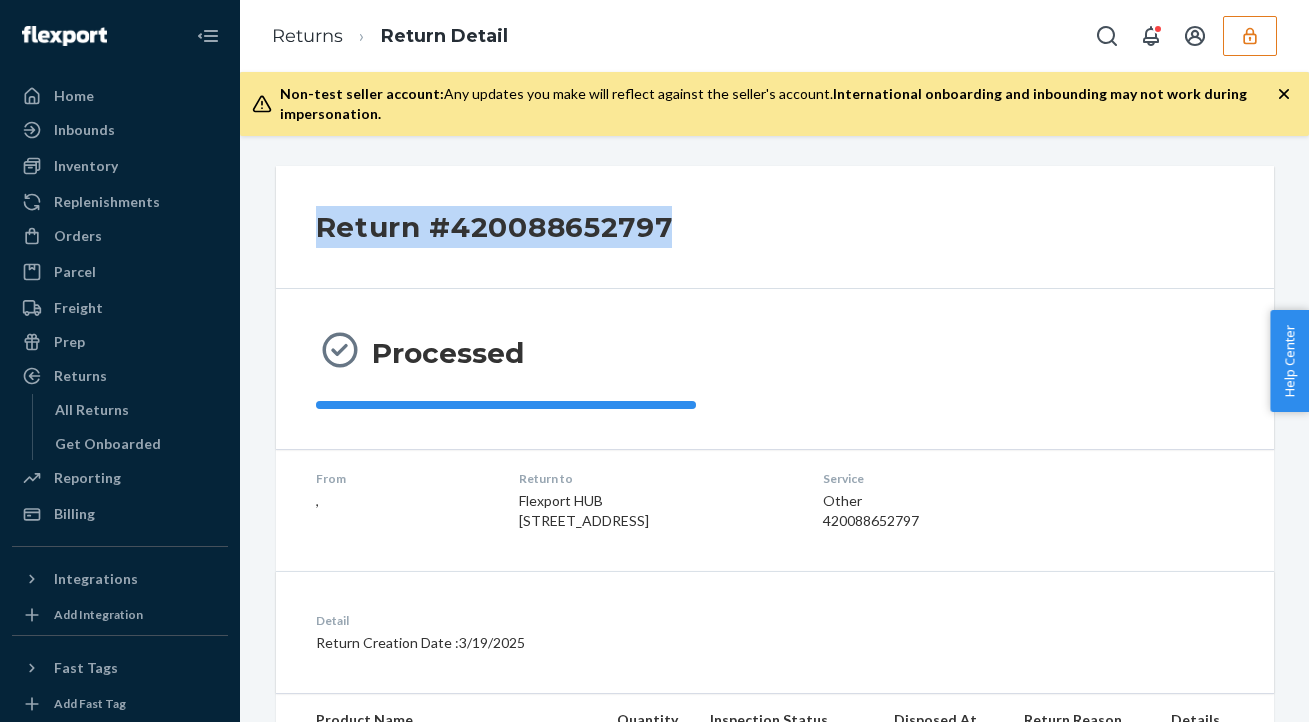click on "Return #420088652797" at bounding box center [494, 227] 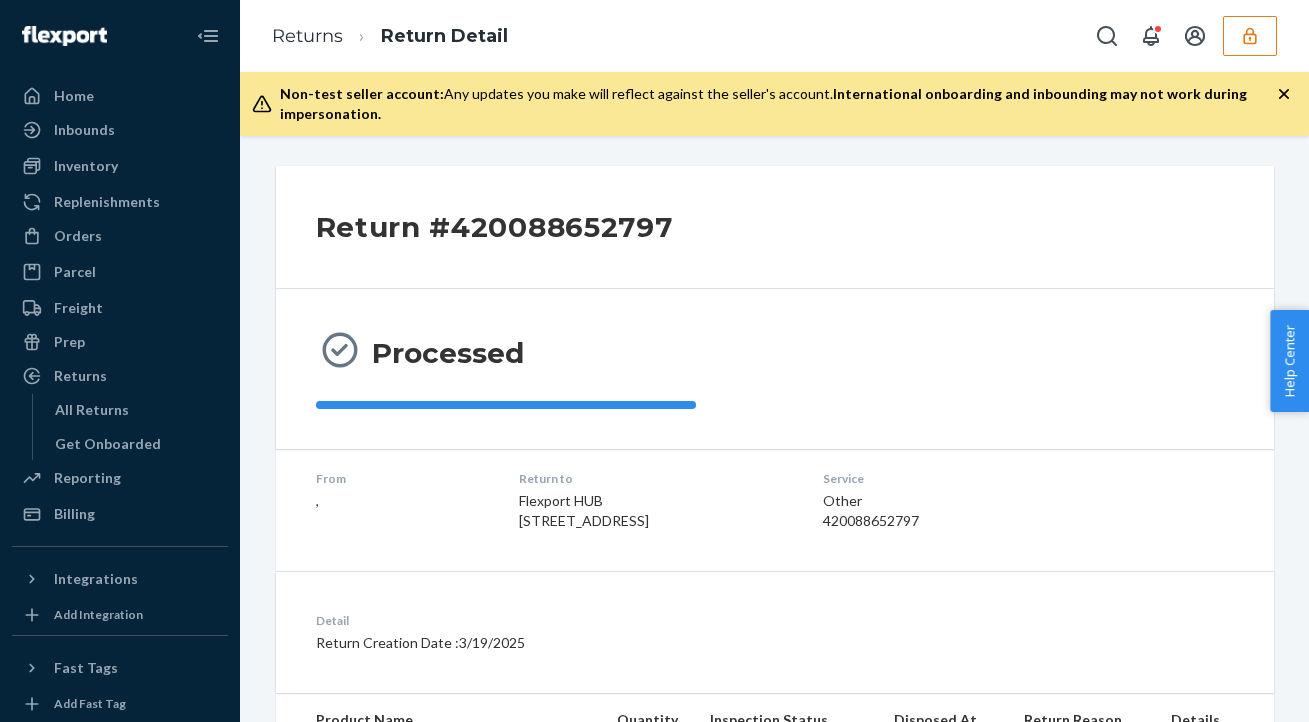 click on "Processed" at bounding box center [448, 353] 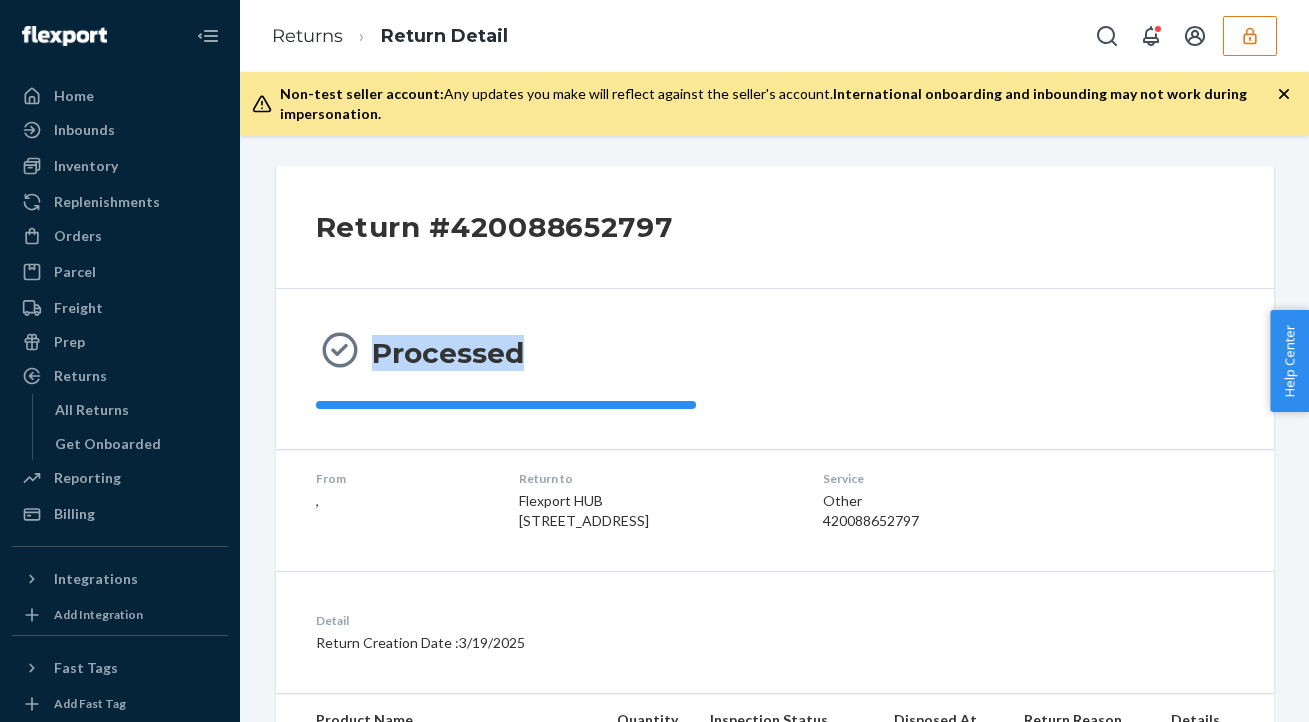 click on "Processed" at bounding box center [448, 353] 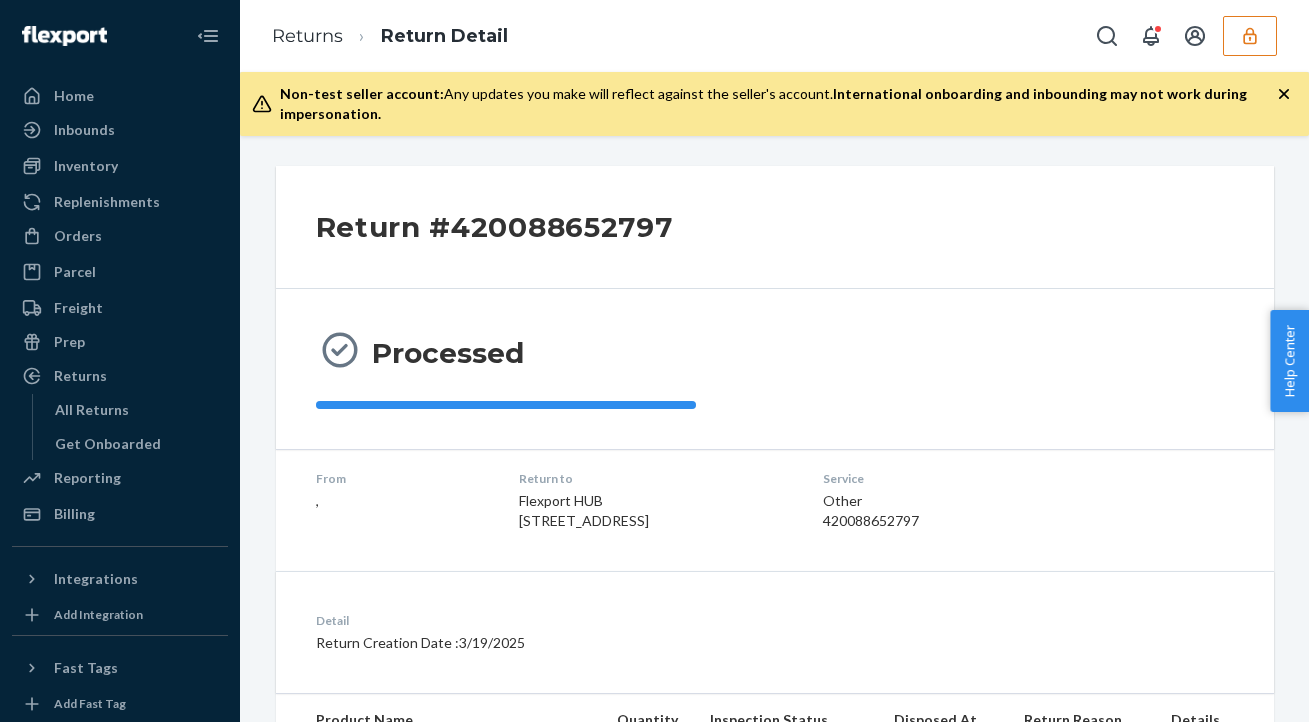 click on "Flexport HUB
3000 Rand Blvd
Phillipsburg, NJ 08865" at bounding box center [655, 511] 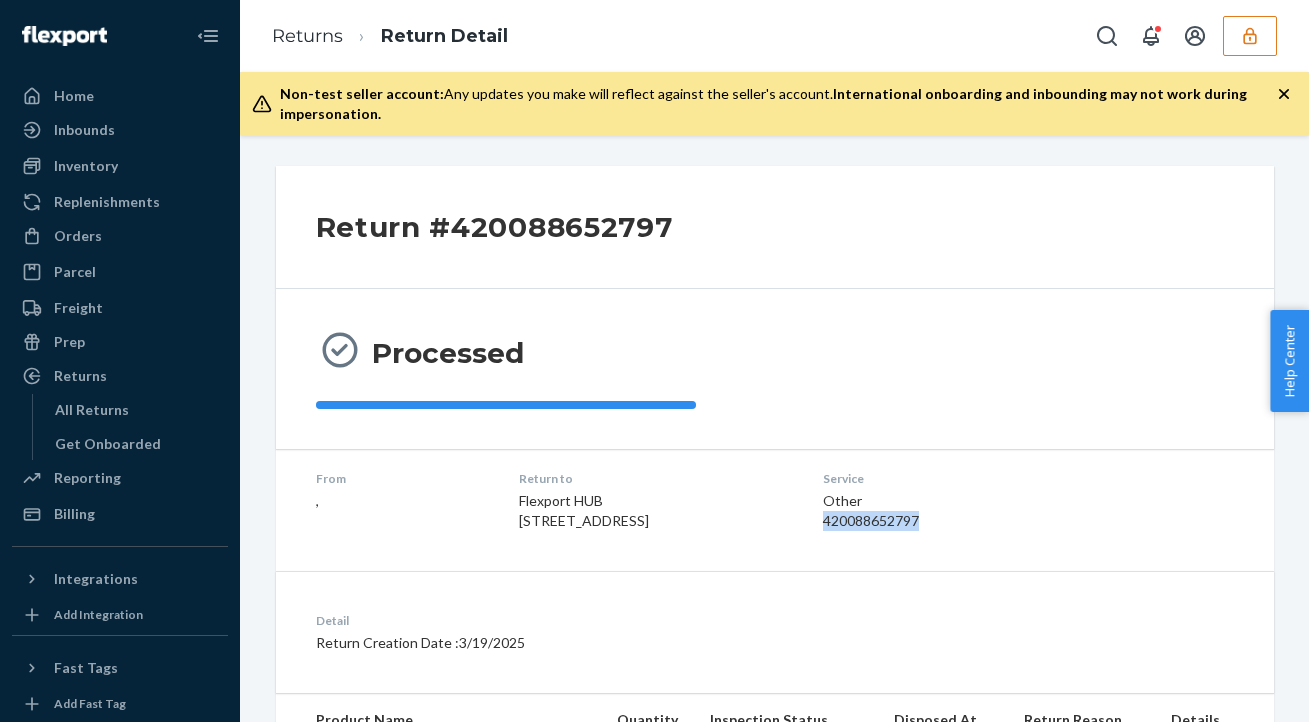 drag, startPoint x: 825, startPoint y: 522, endPoint x: 956, endPoint y: 536, distance: 131.74597 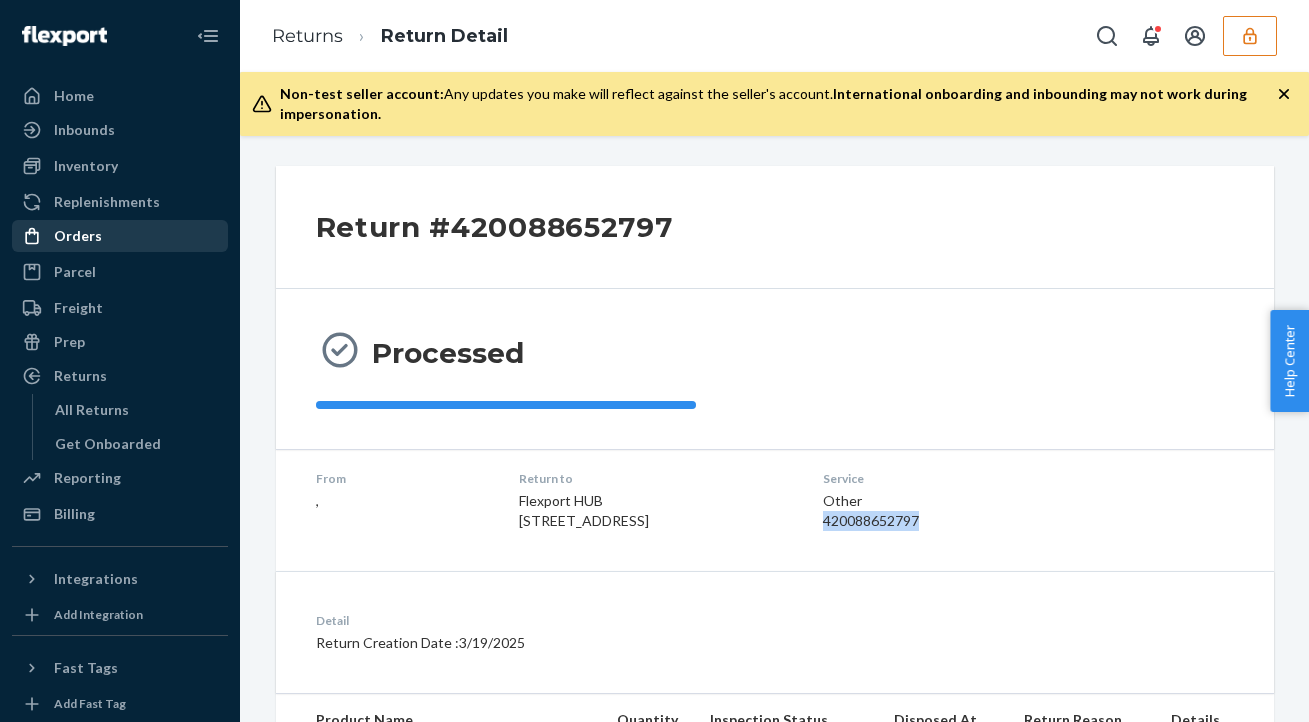 click on "Orders" at bounding box center (78, 236) 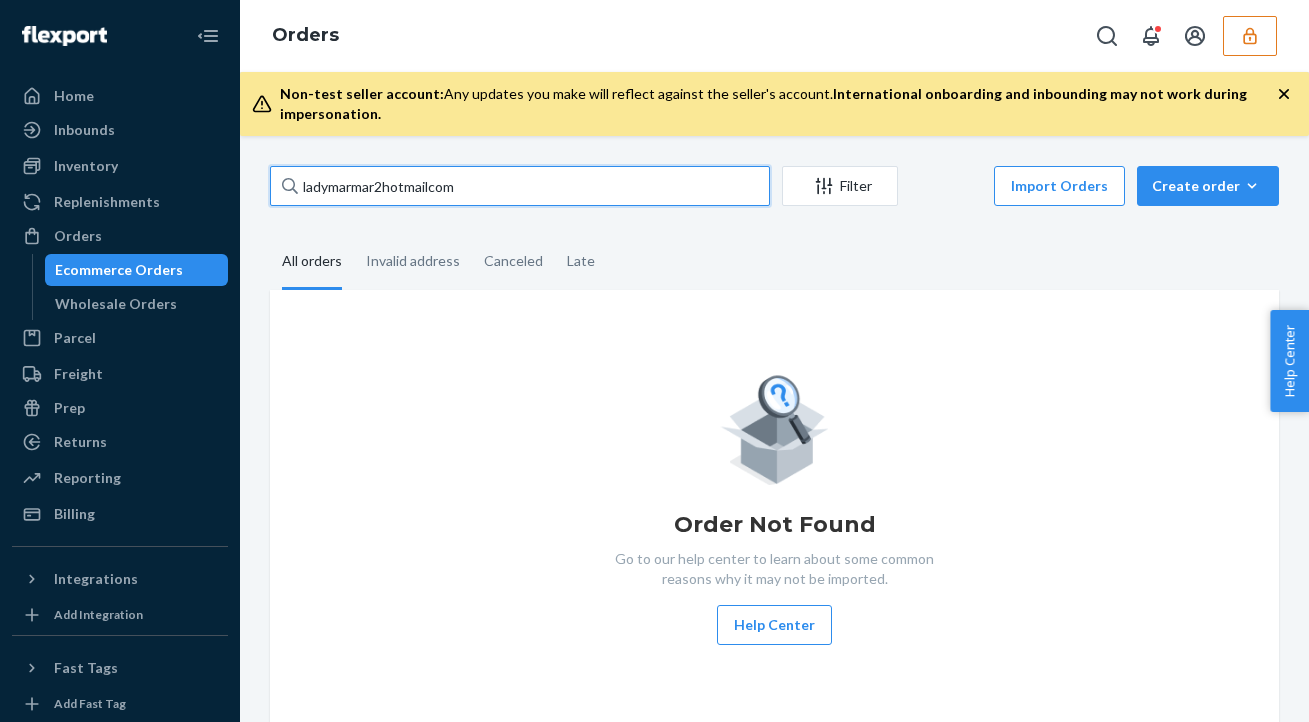 drag, startPoint x: 473, startPoint y: 196, endPoint x: 261, endPoint y: 151, distance: 216.72333 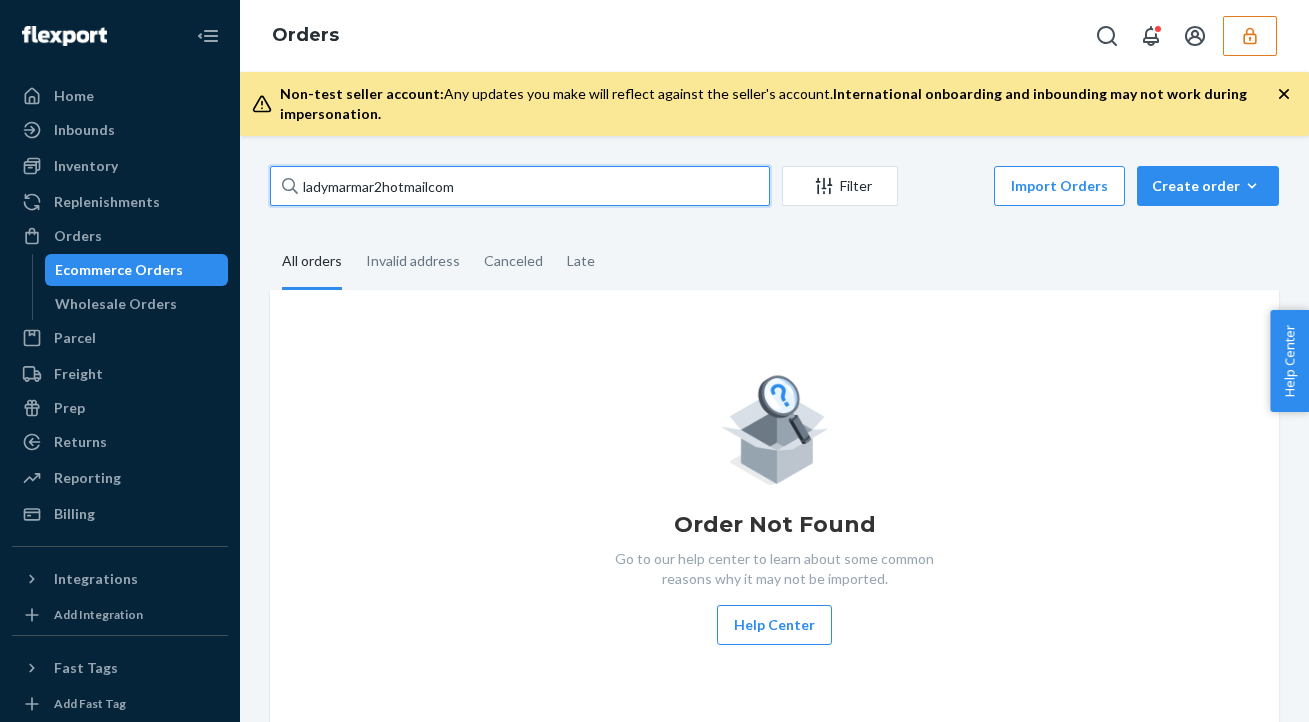 click on "ladymarmar2hotmailcom Filter Import Orders Create order Ecommerce order Removal order All orders Invalid address Canceled Late Order Not Found Go to our help center to learn about some common reasons why it may not be imported. Help Center" at bounding box center [774, 429] 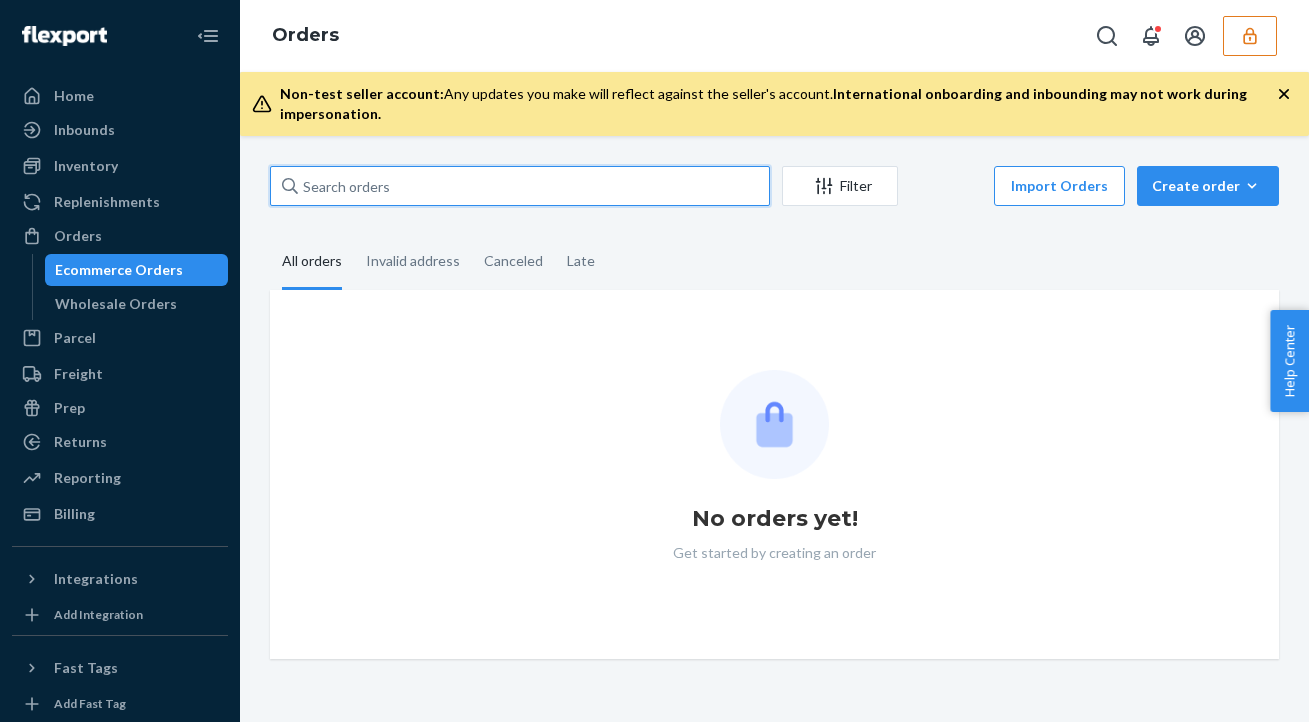 paste on "420088652797" 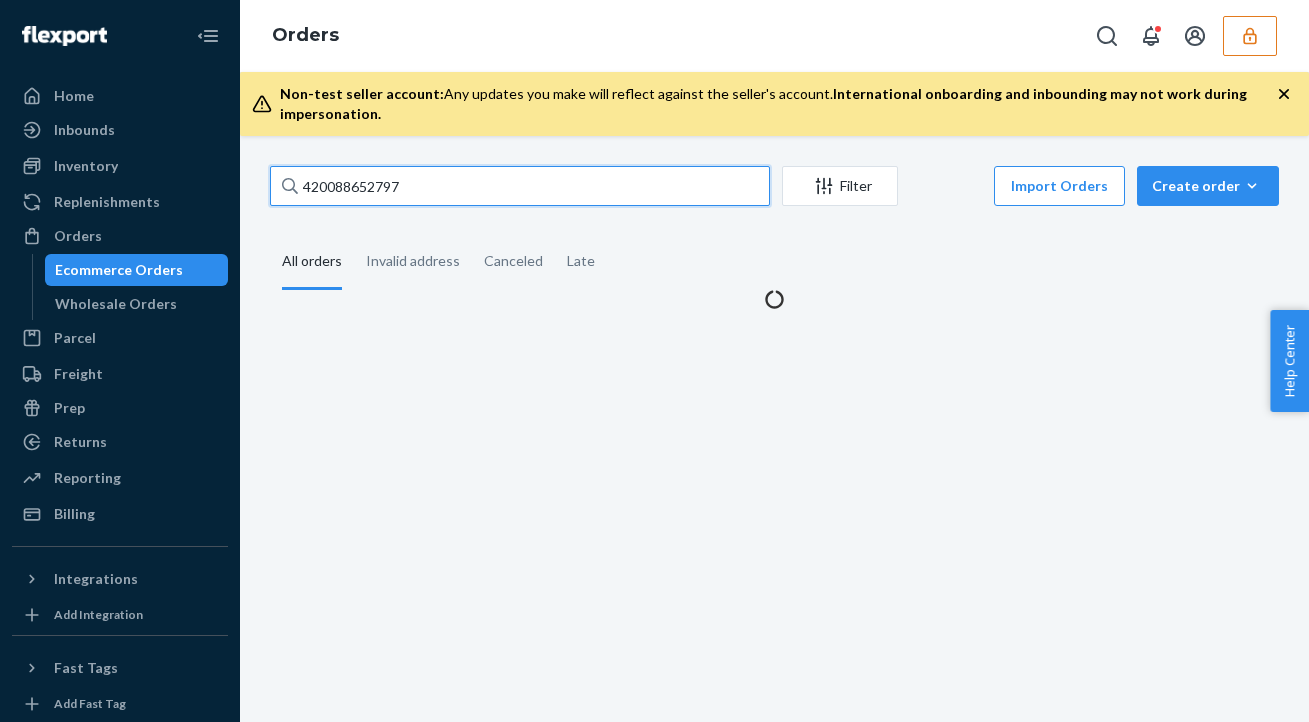 type on "420088652797" 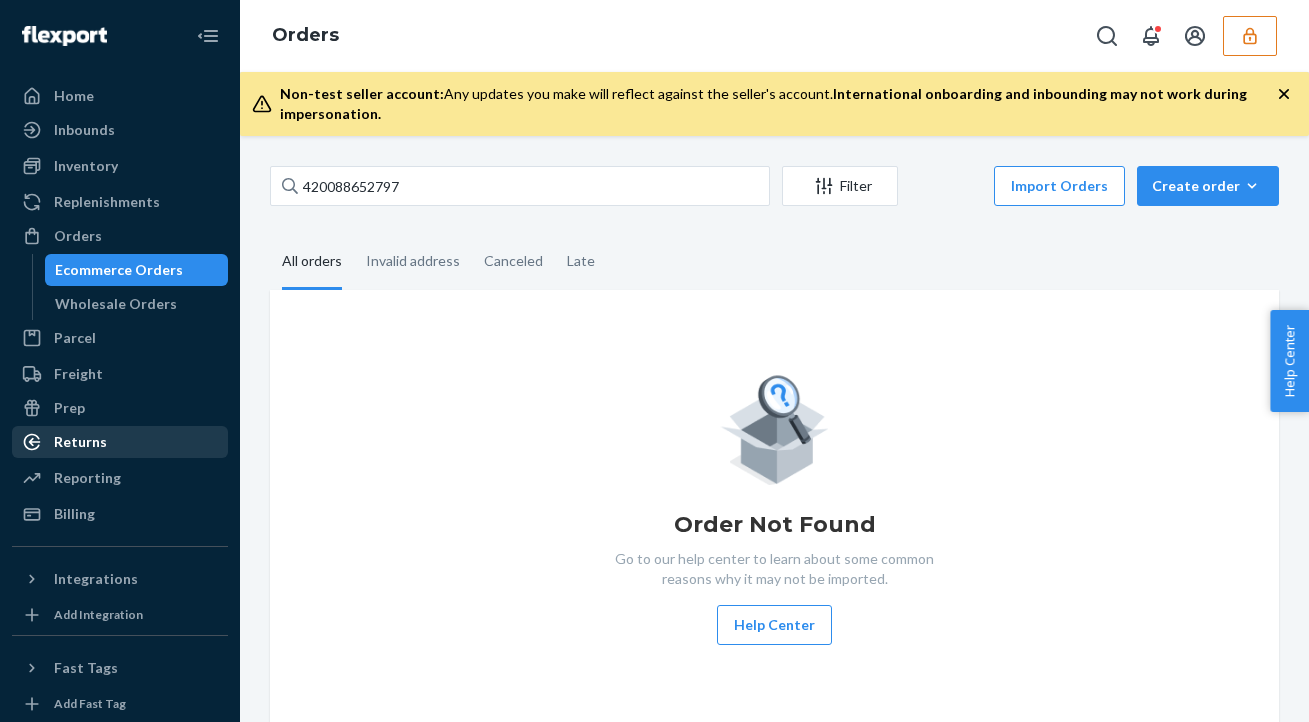 click on "Returns" at bounding box center (80, 442) 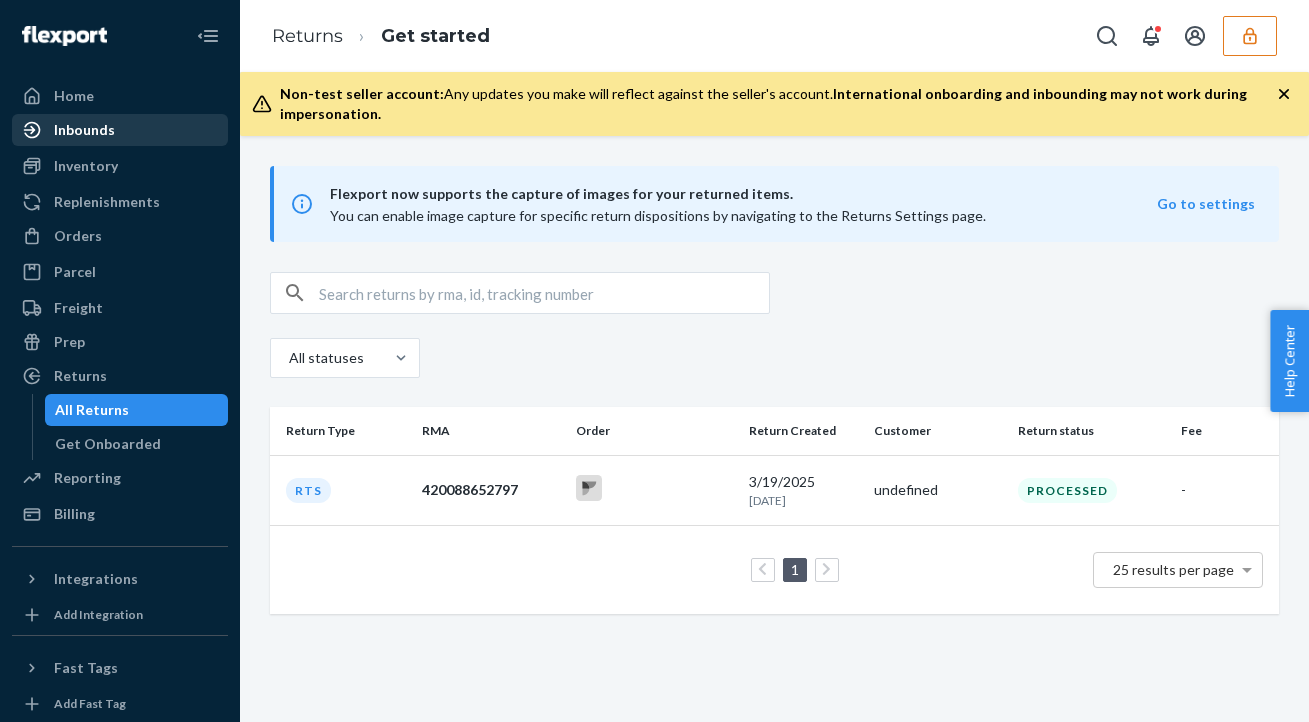 click on "Inbounds" at bounding box center (84, 130) 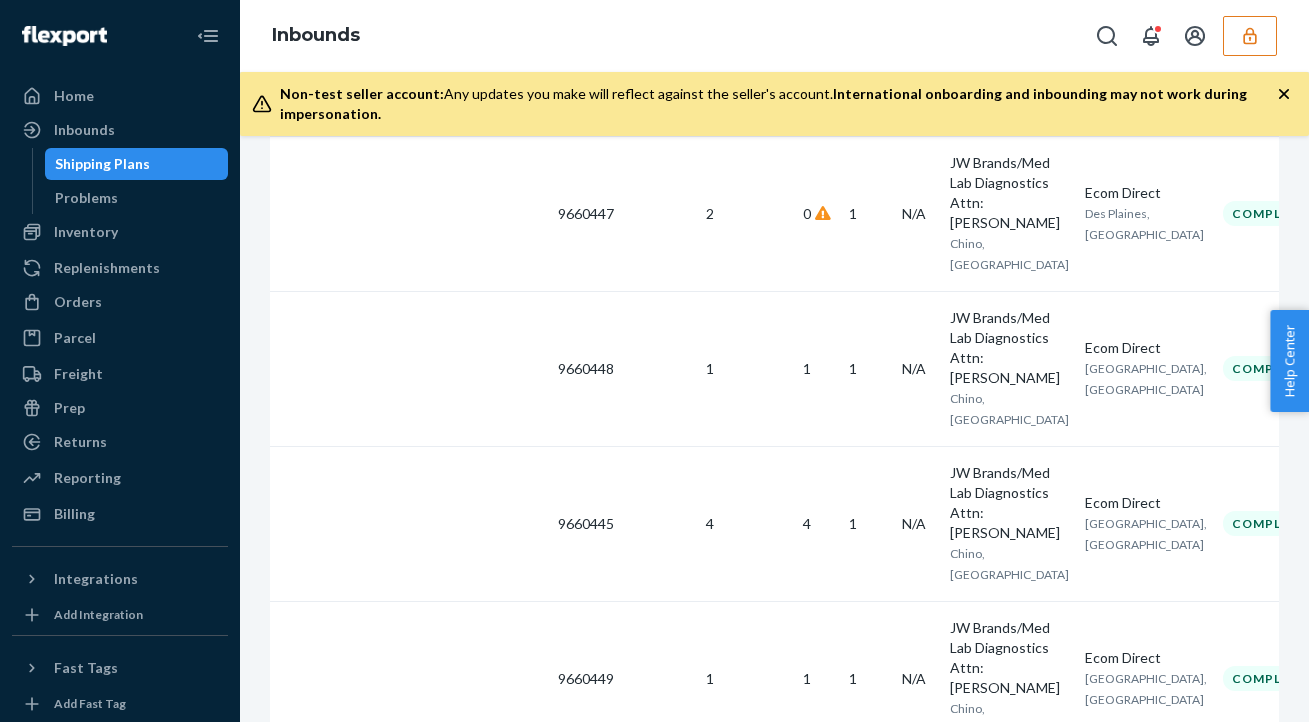 scroll, scrollTop: 2382, scrollLeft: 0, axis: vertical 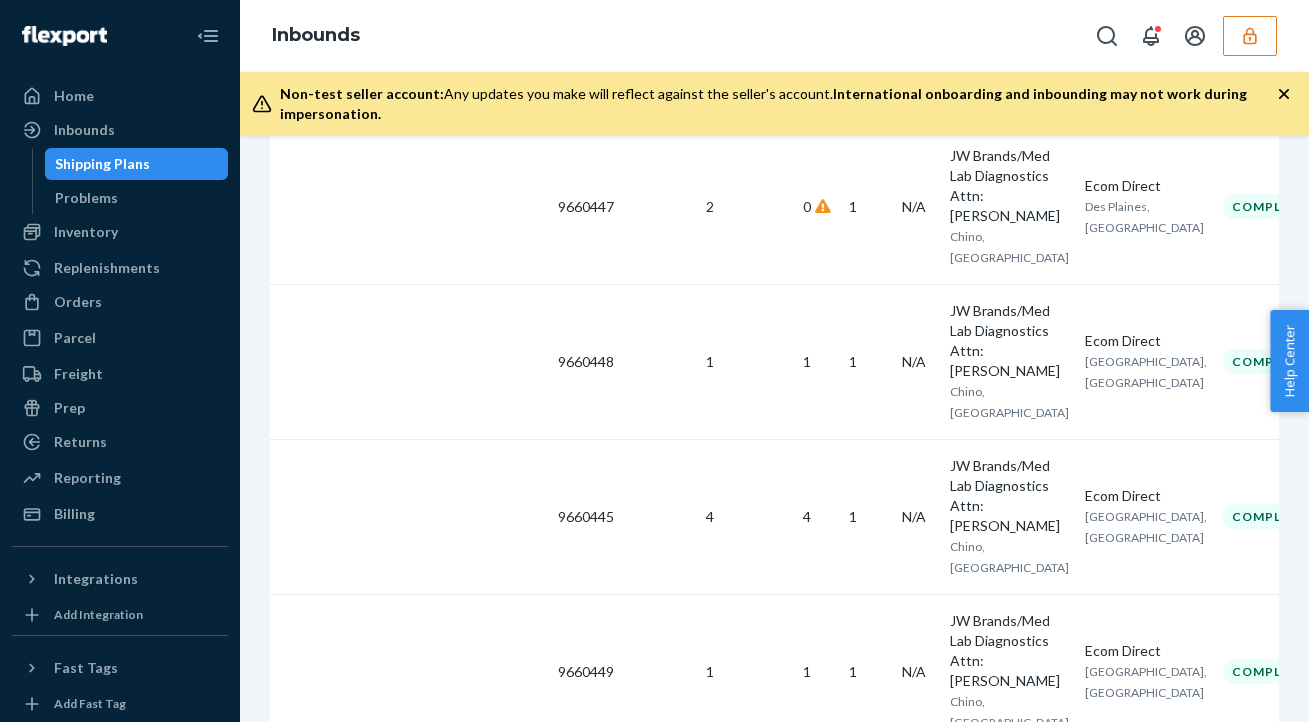 click 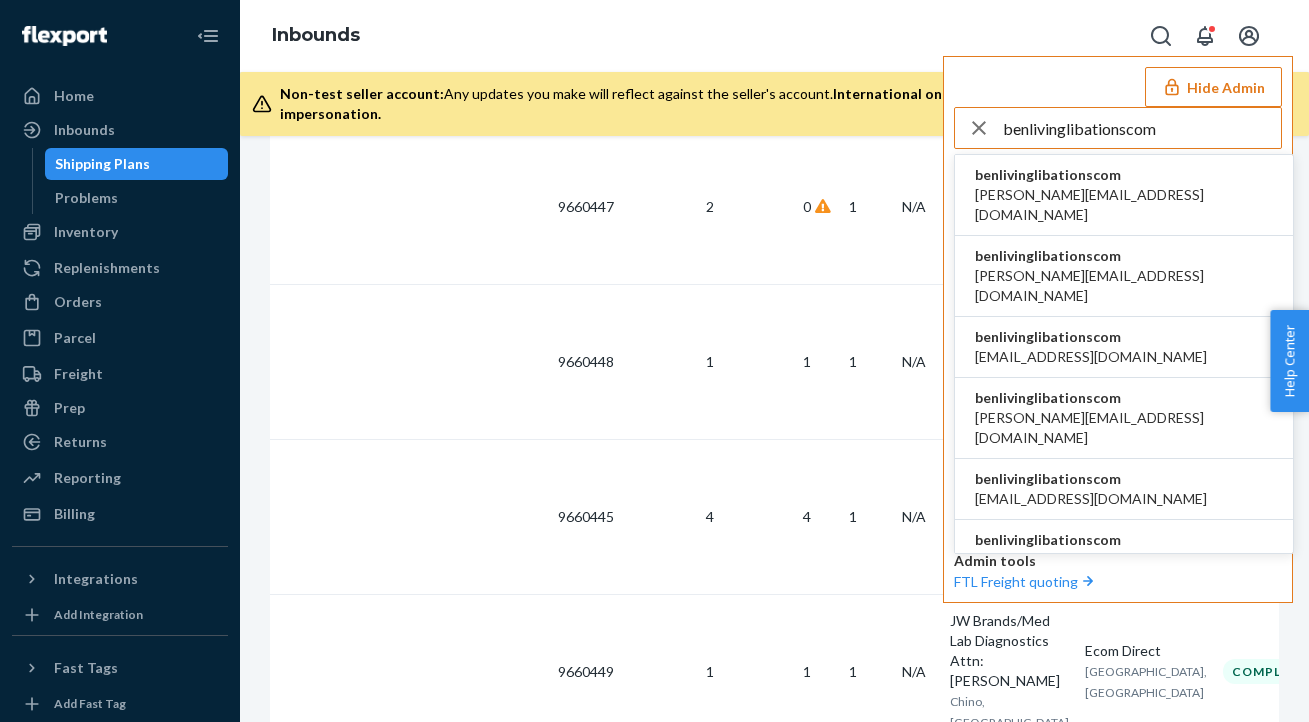 type on "benlivinglibationscom" 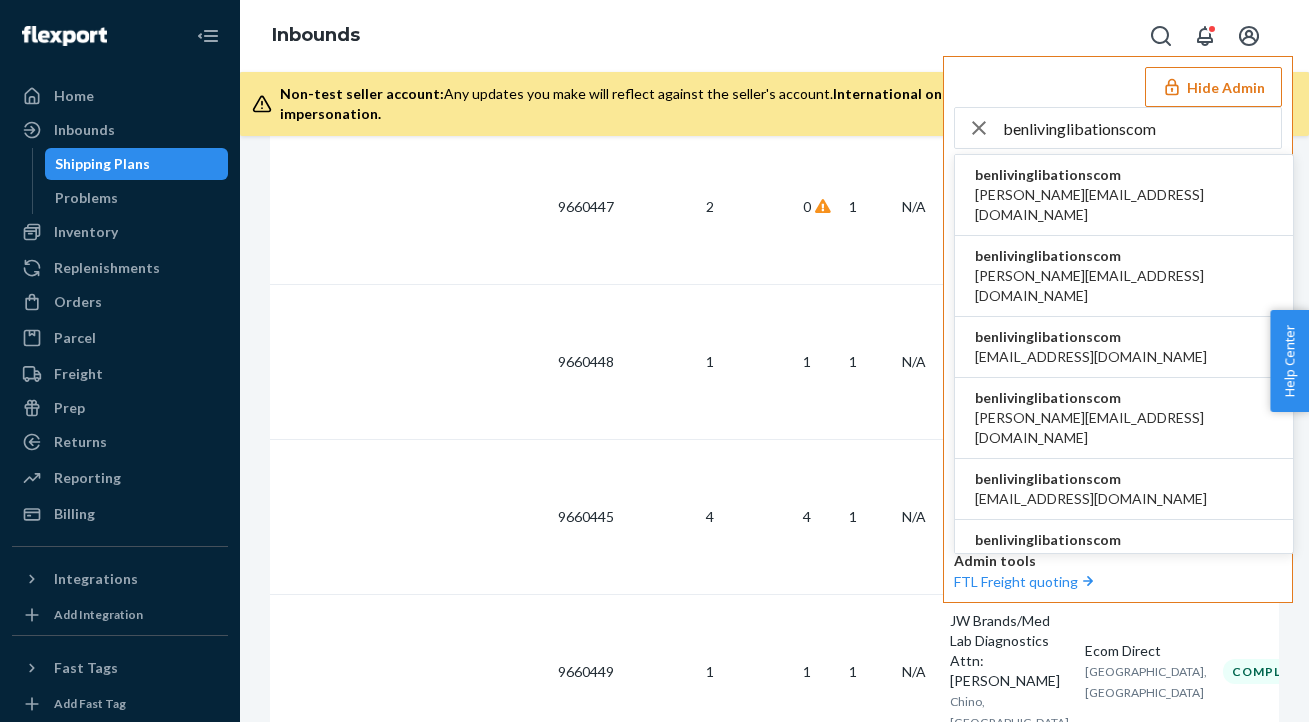 click on "andrew@livinglibations.com" at bounding box center (1124, 205) 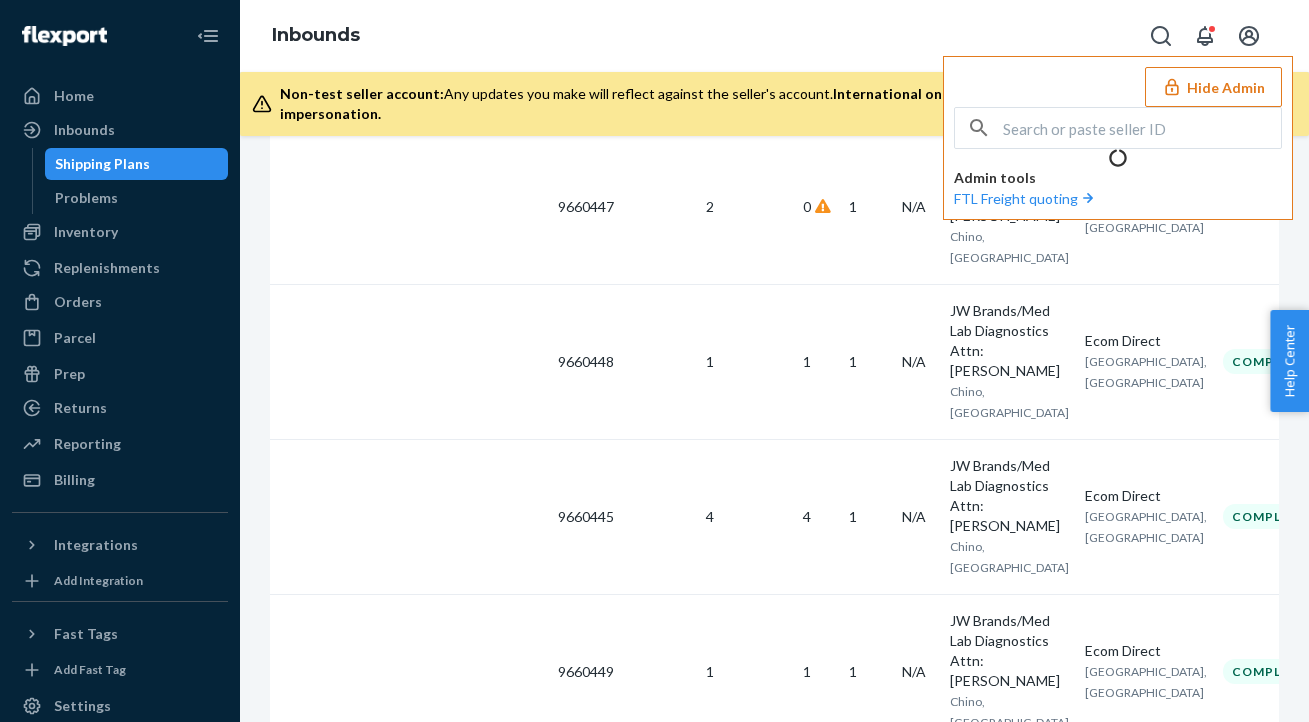 scroll, scrollTop: 2382, scrollLeft: 0, axis: vertical 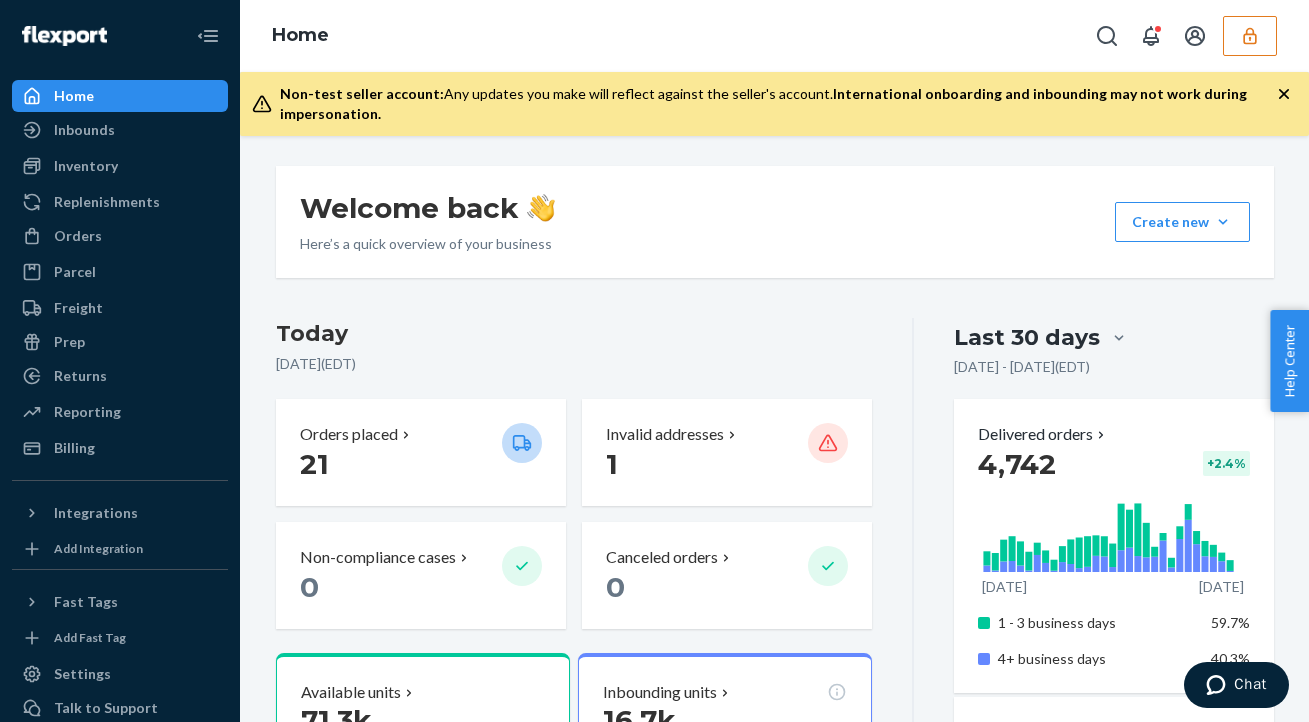 click 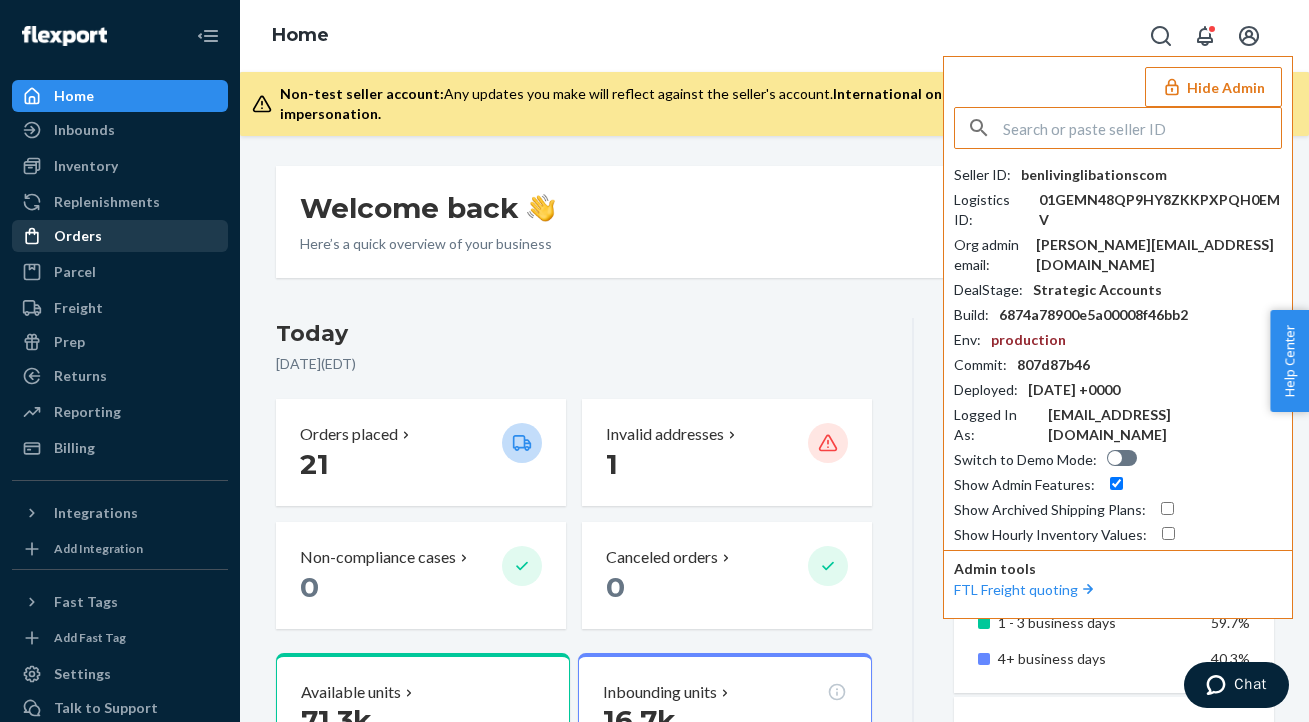 click on "Orders" at bounding box center [120, 236] 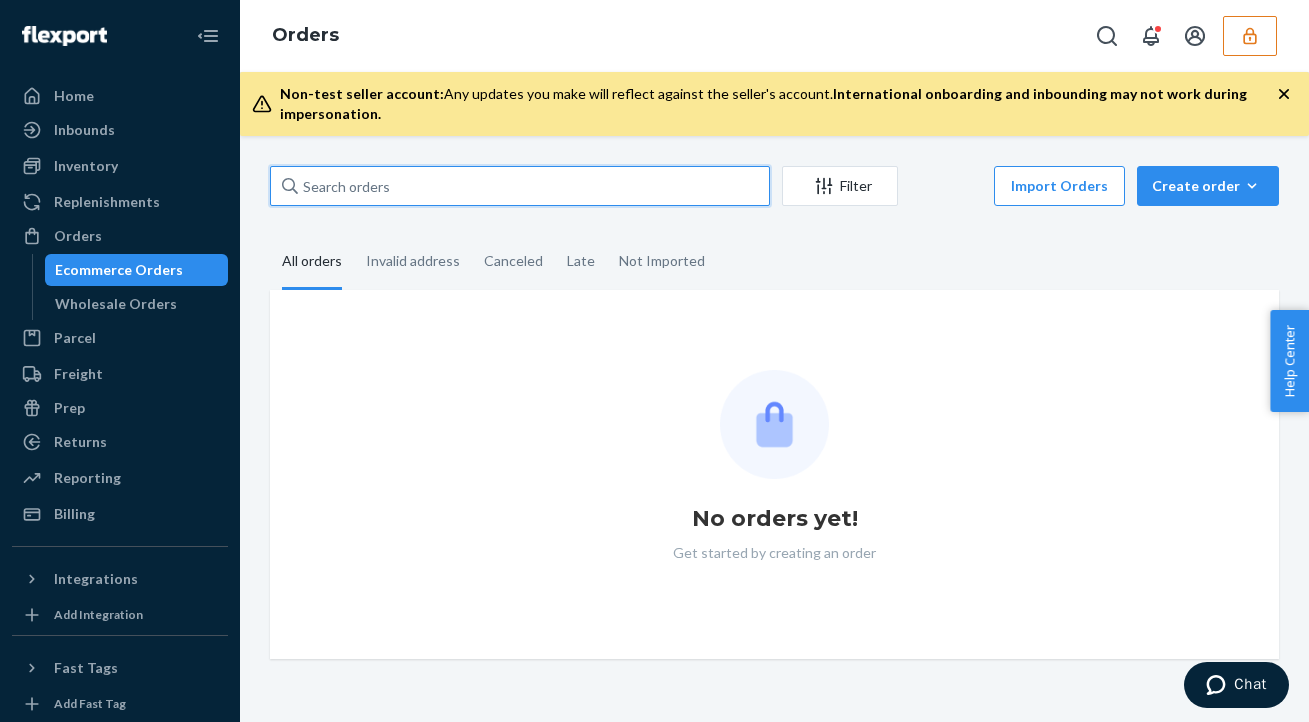 click at bounding box center [520, 186] 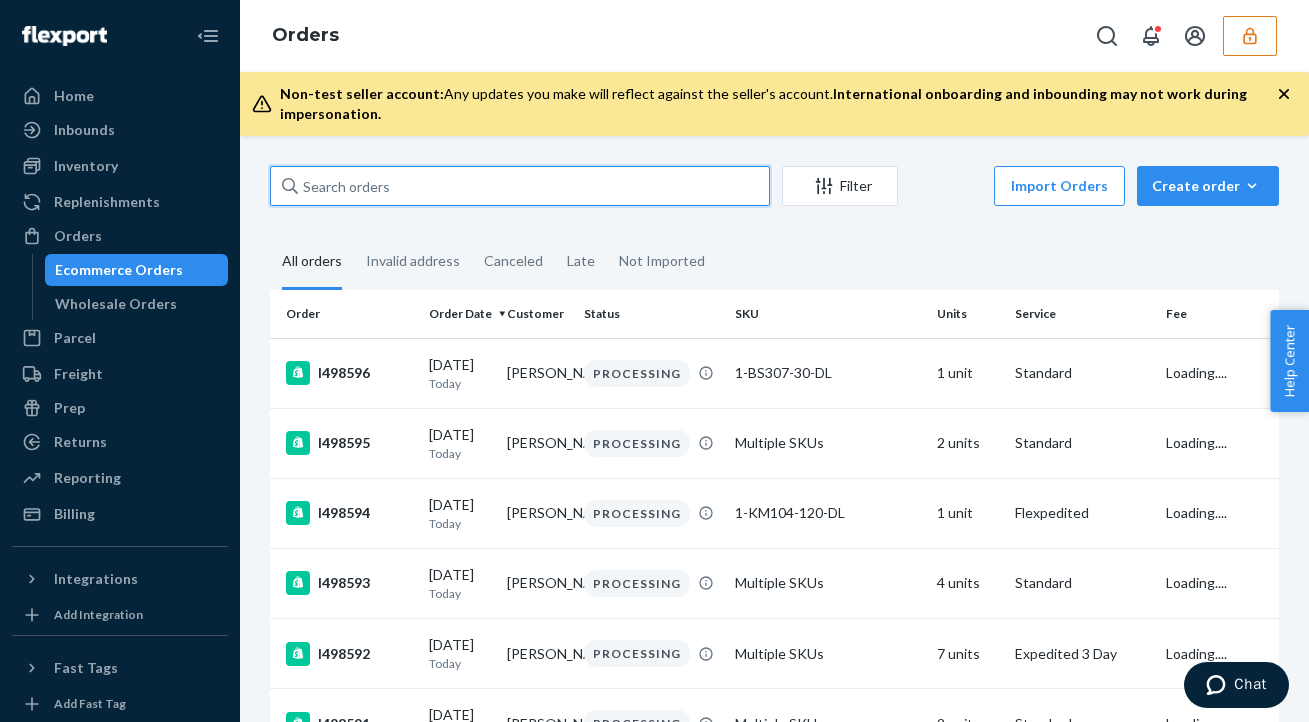 paste on "130549386" 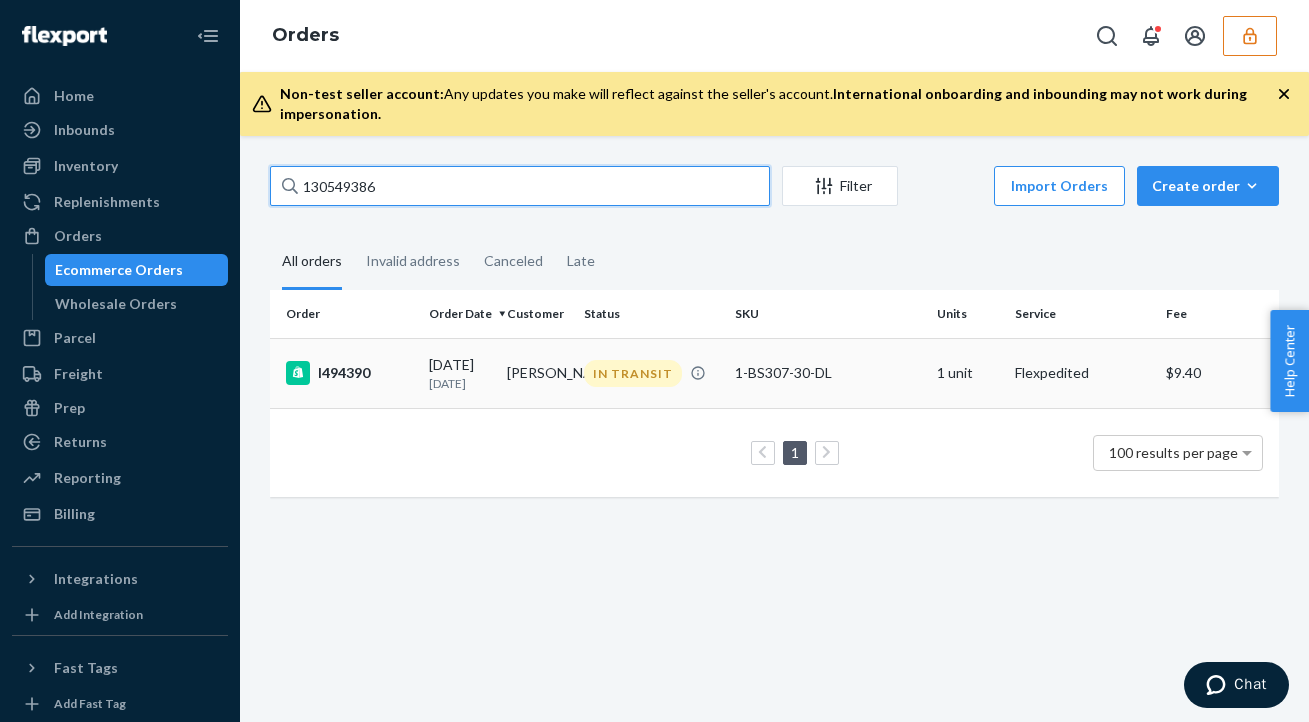 type on "130549386" 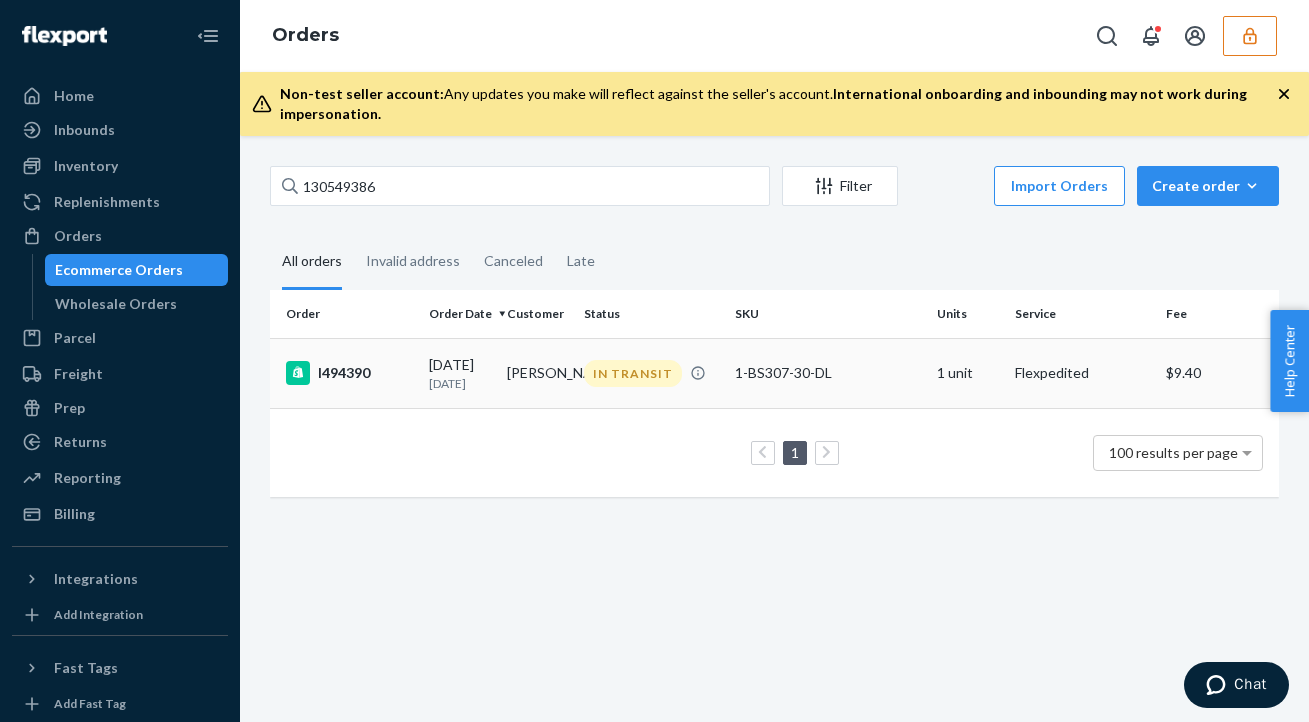 click on "IN TRANSIT" at bounding box center (651, 373) 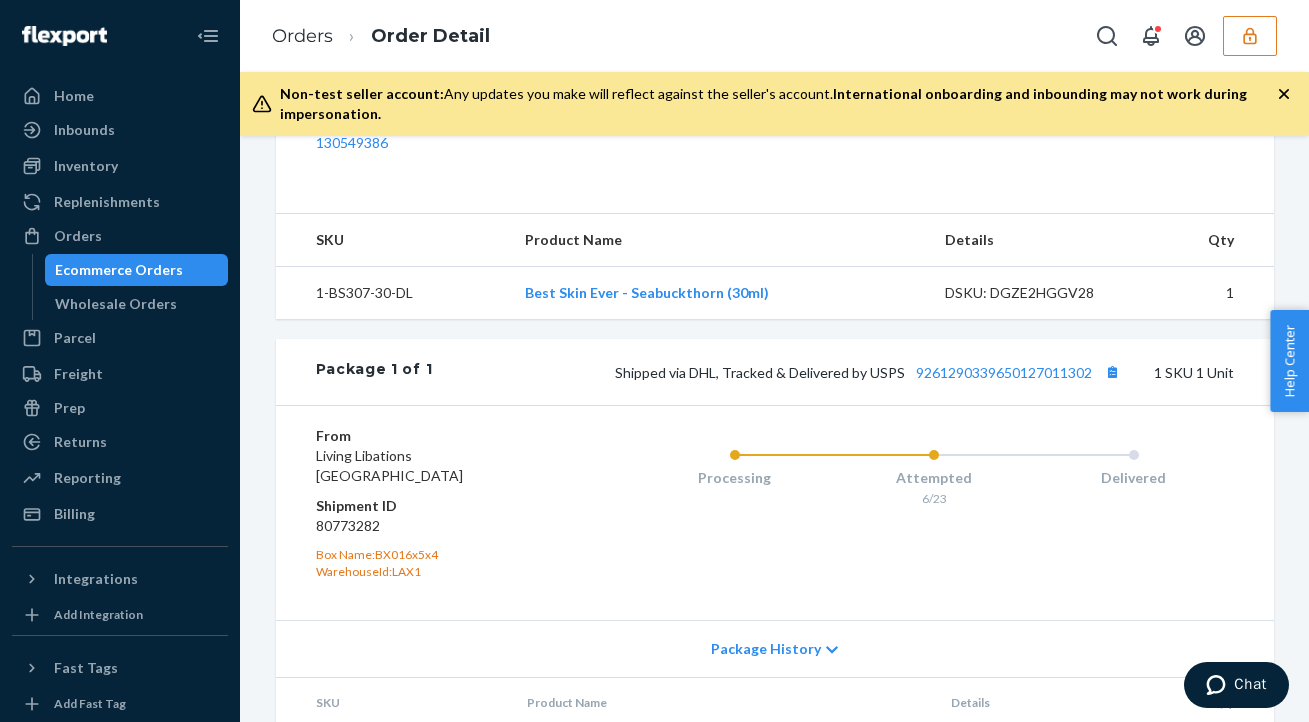 scroll, scrollTop: 702, scrollLeft: 0, axis: vertical 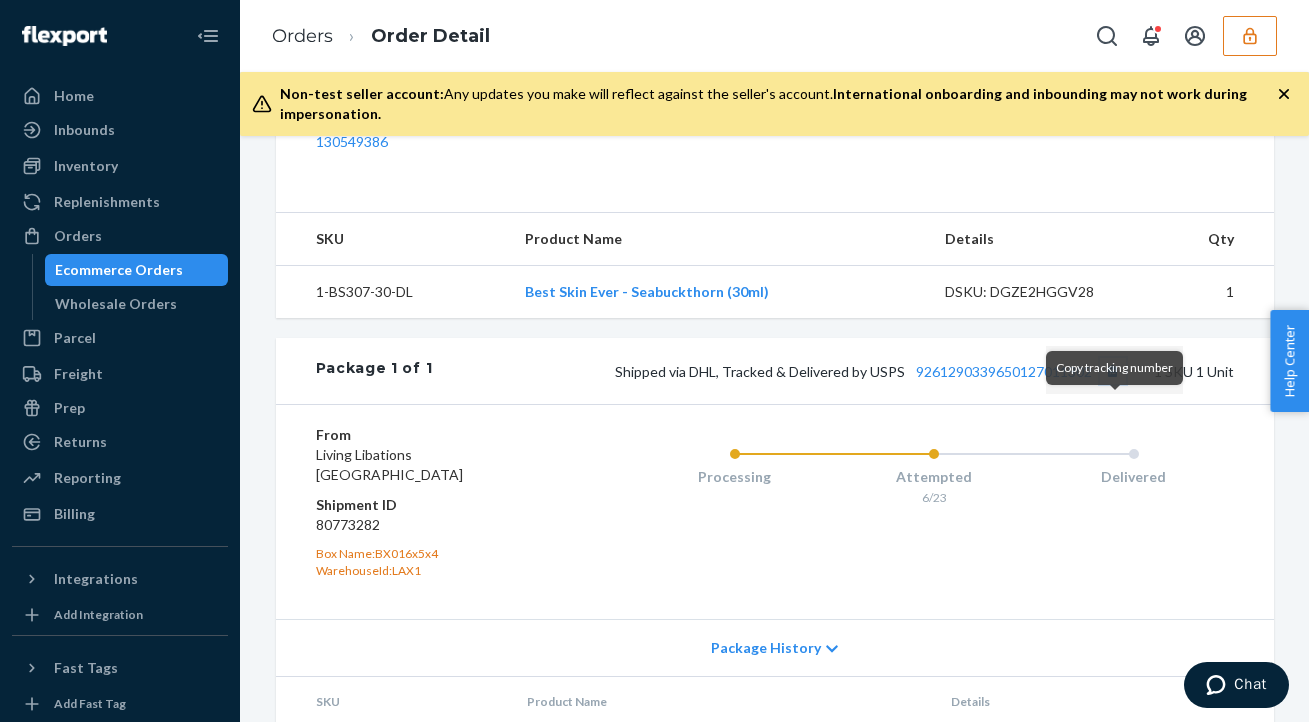 click at bounding box center [1113, 371] 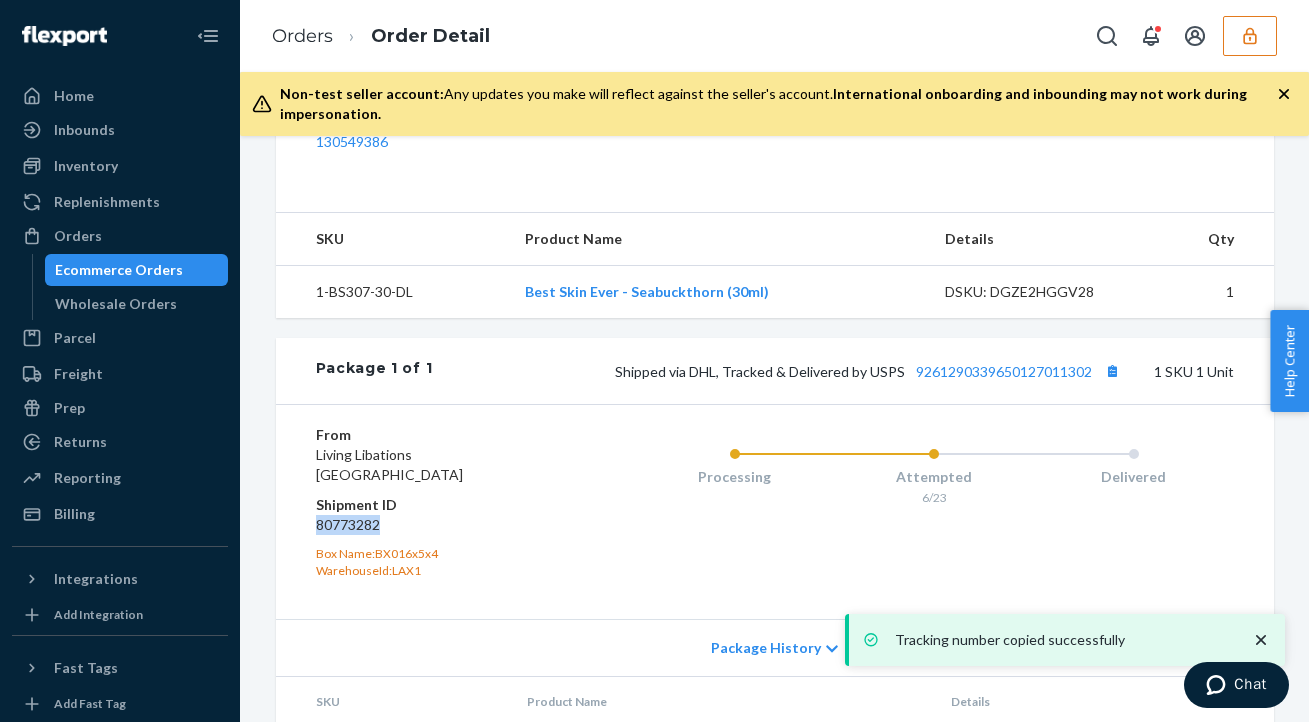 drag, startPoint x: 314, startPoint y: 561, endPoint x: 473, endPoint y: 569, distance: 159.20113 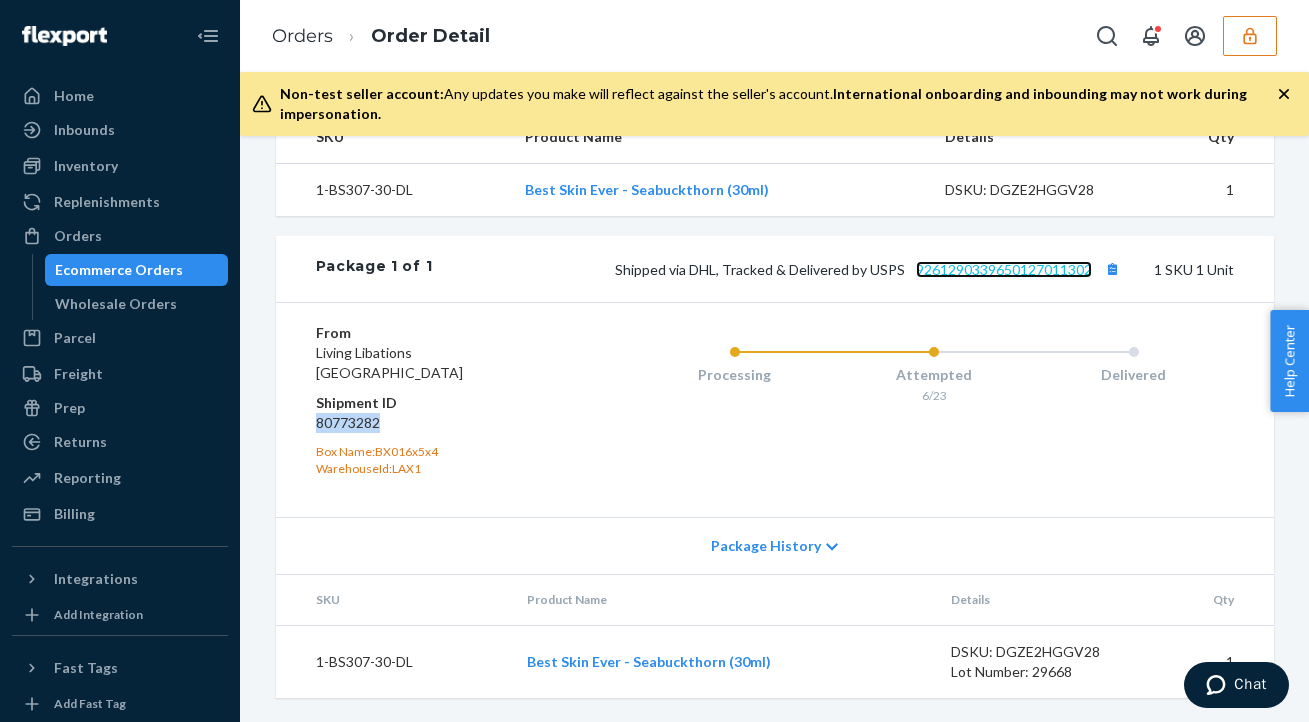 click on "9261290339650127011302" at bounding box center [1004, 269] 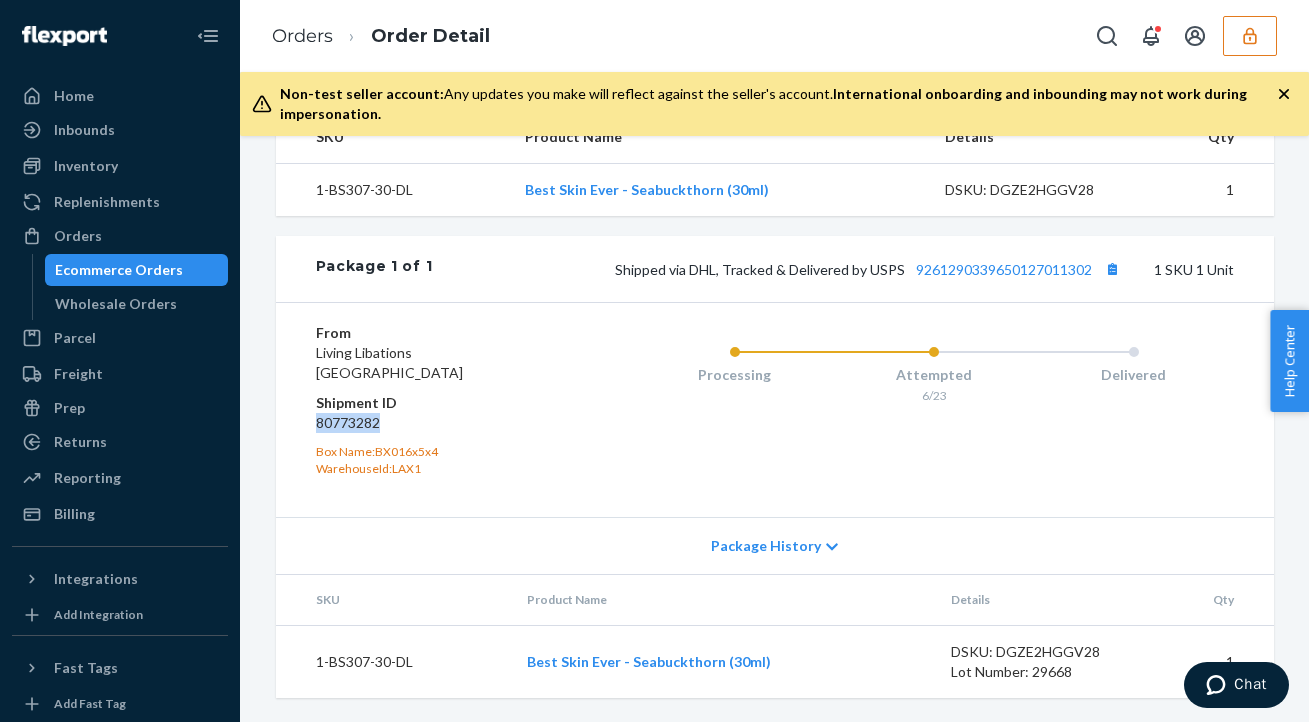 click at bounding box center (1250, 36) 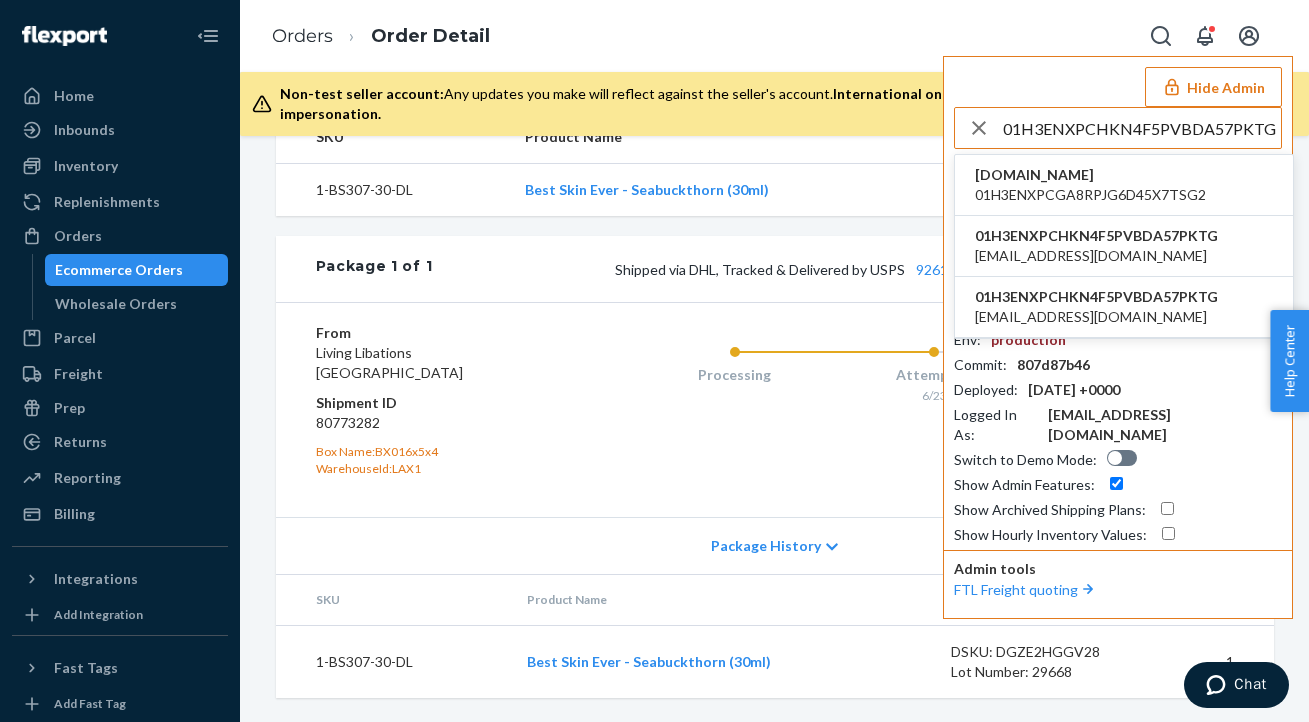 type on "01H3ENXPCHKN4F5PVBDA57PKTG" 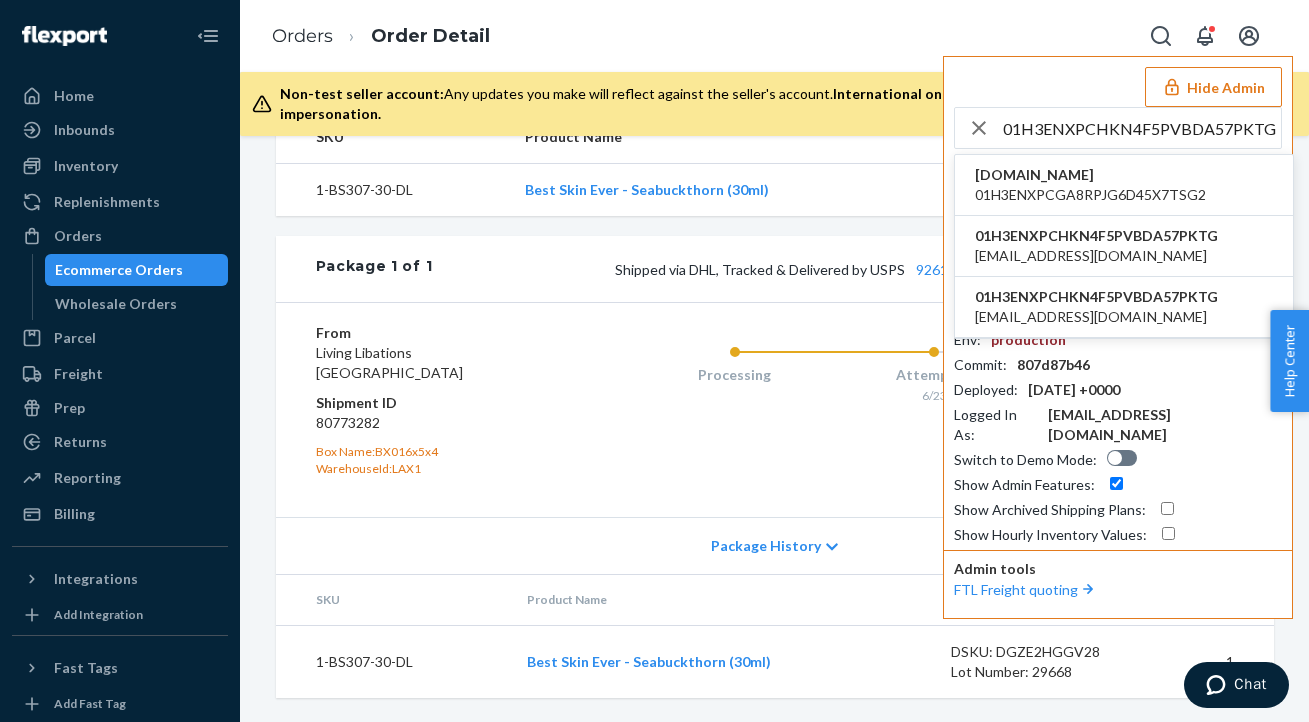 click on "[DOMAIN_NAME]" at bounding box center [1090, 175] 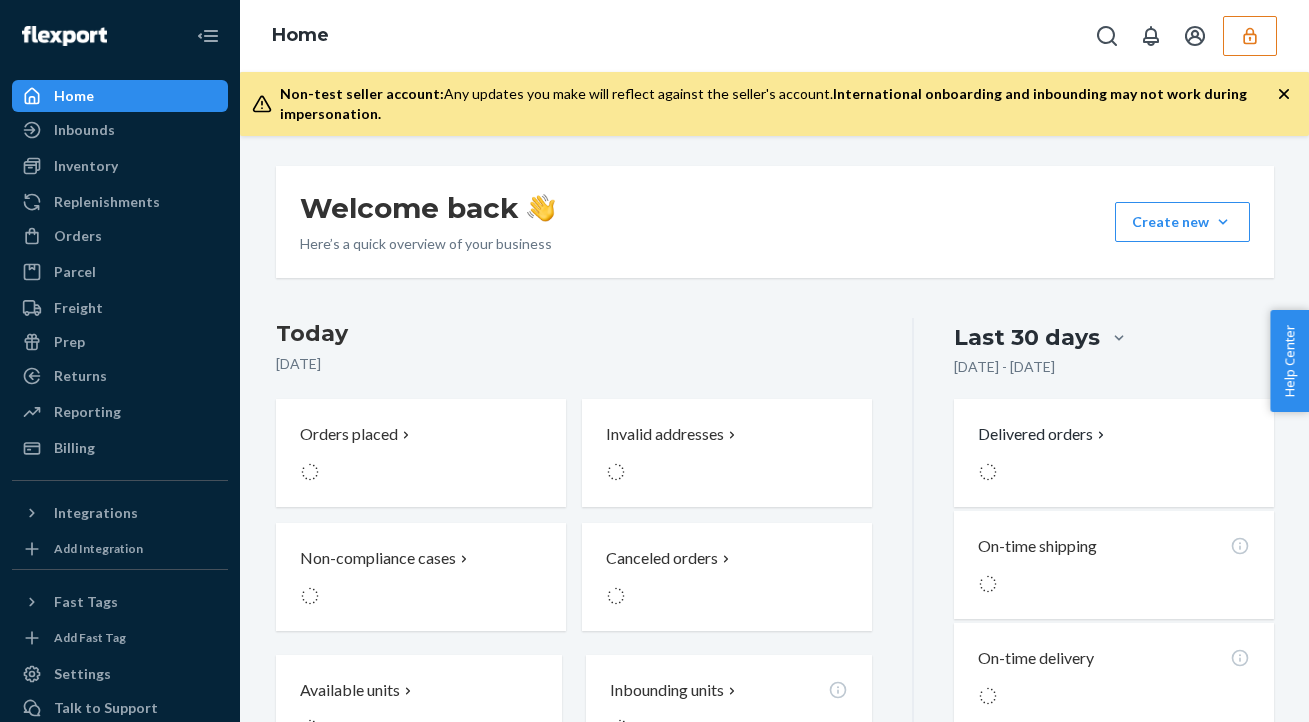 scroll, scrollTop: 0, scrollLeft: 0, axis: both 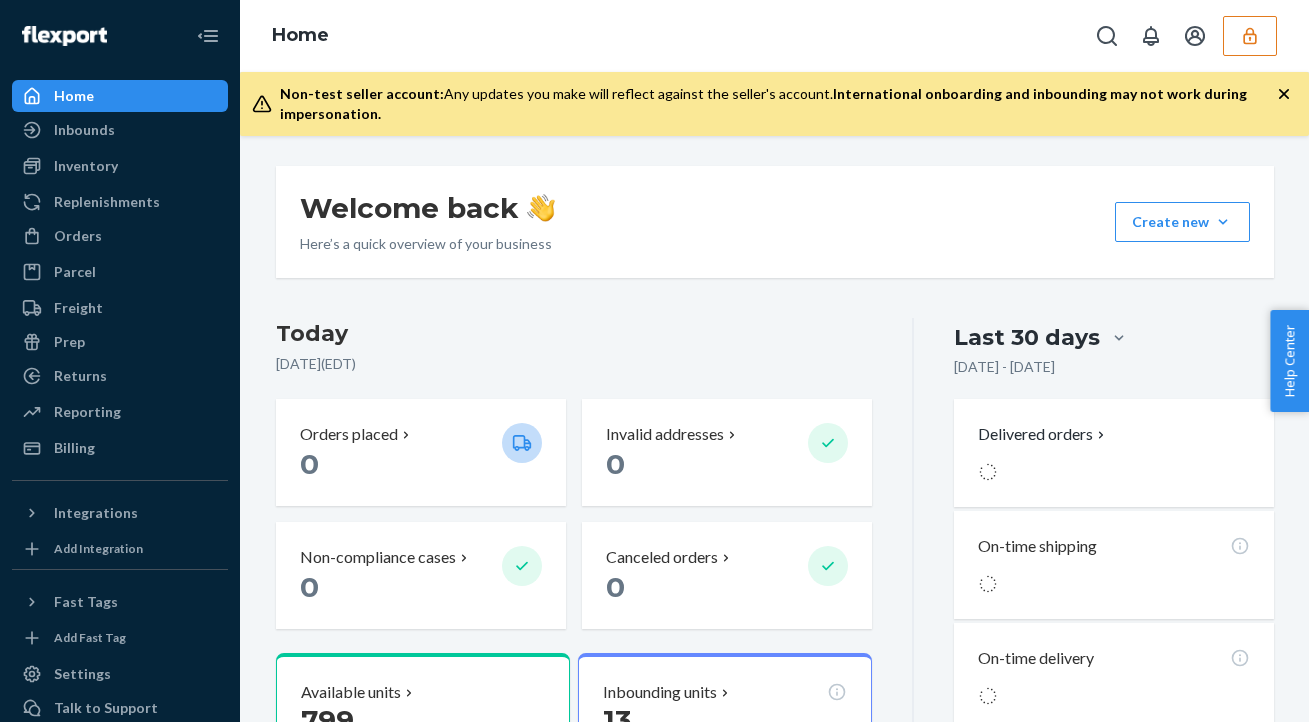 click 